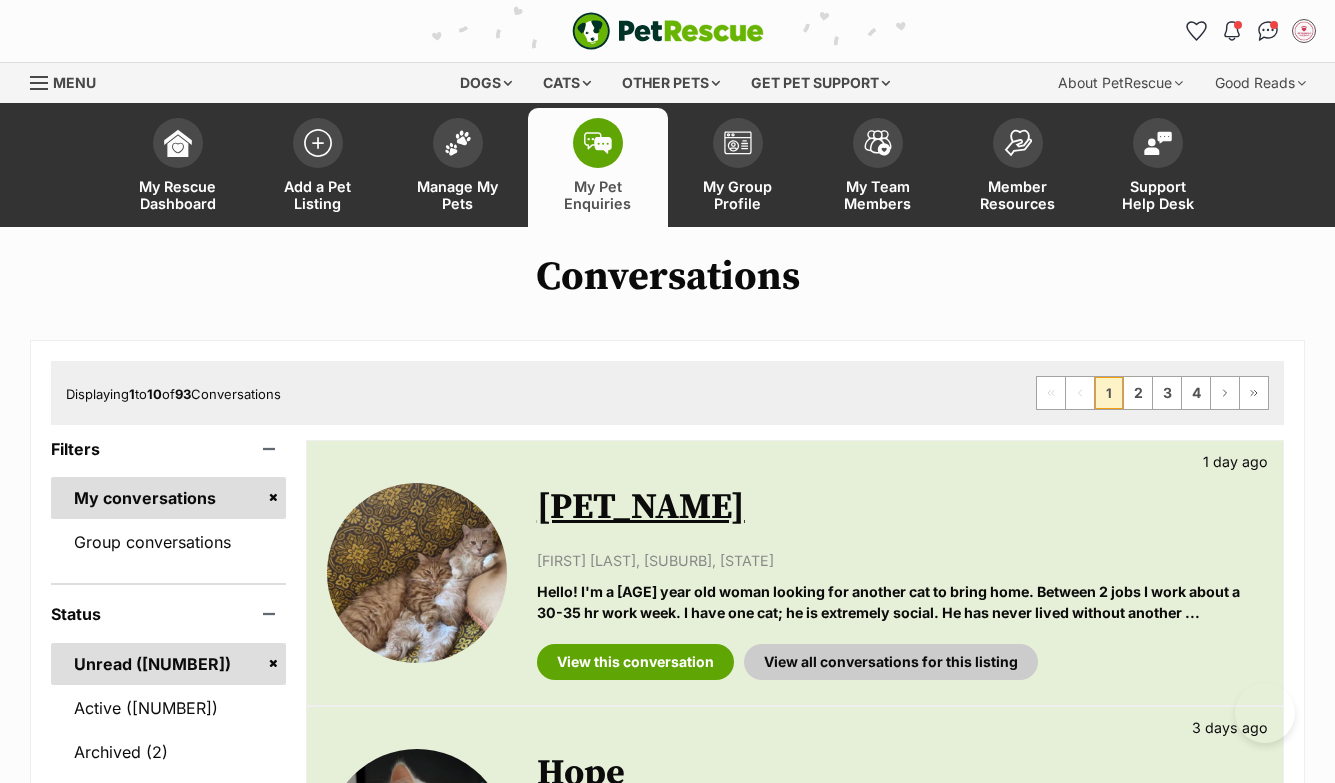 scroll, scrollTop: 0, scrollLeft: 0, axis: both 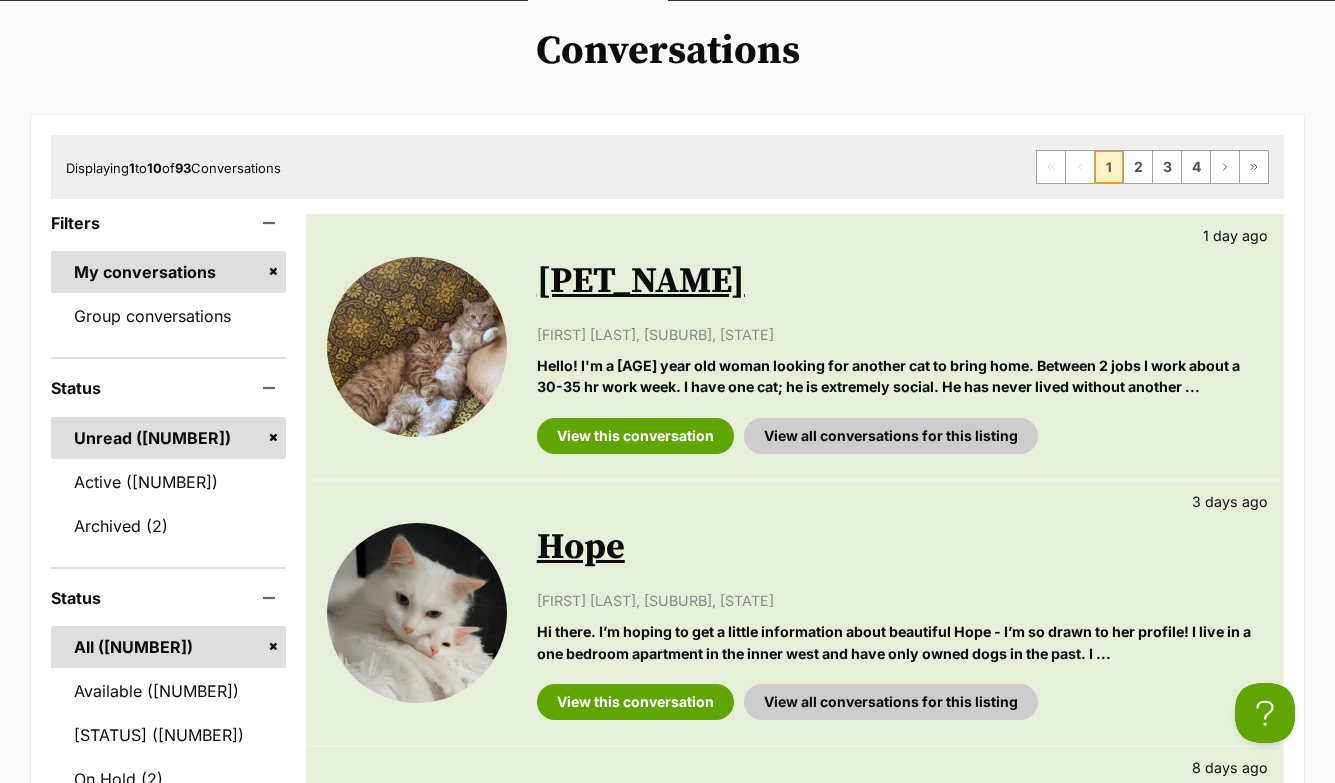 click on "Hello!
I'm a 22 year old woman looking for another cat to bring home. Between 2 jobs I work about a 30-35 hr work week. I have one cat; he is extremely social. He has never lived without another ..." at bounding box center [900, 376] 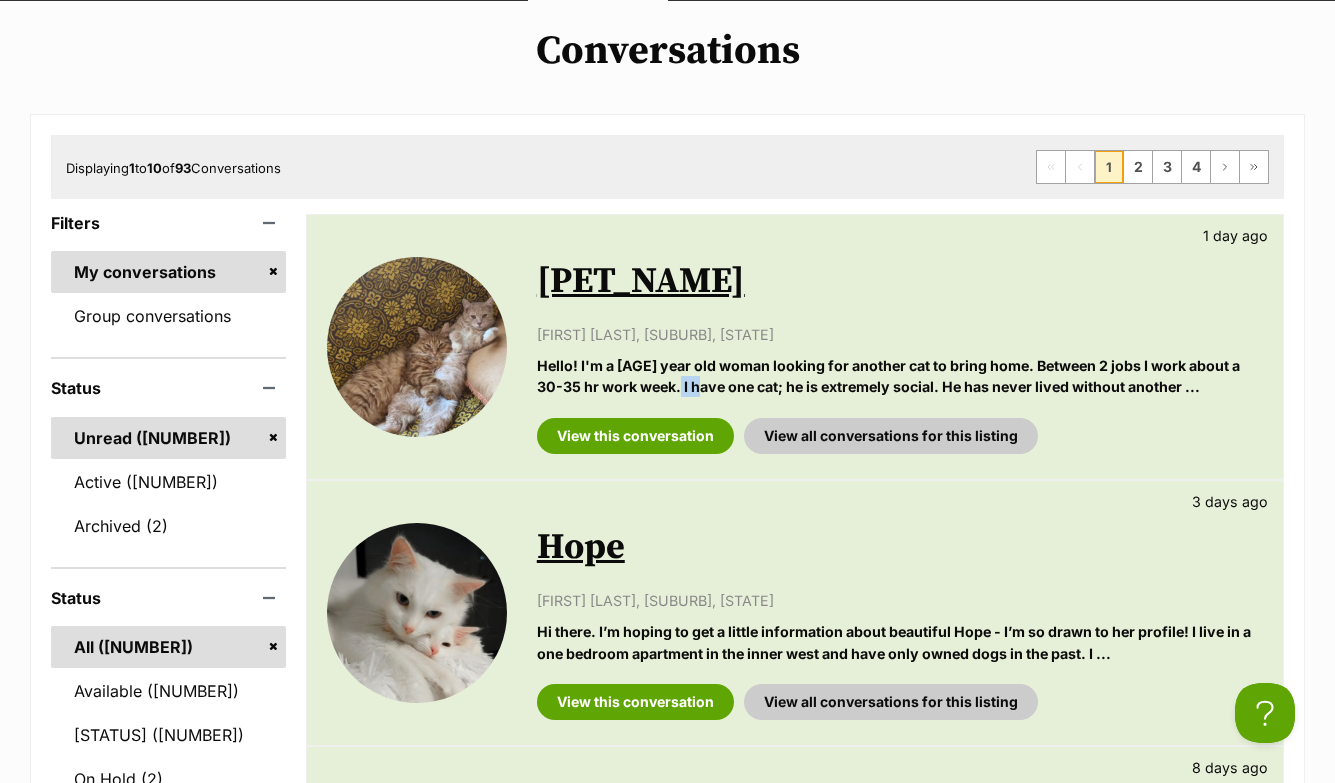 click on "Hello!
I'm a 22 year old woman looking for another cat to bring home. Between 2 jobs I work about a 30-35 hr work week. I have one cat; he is extremely social. He has never lived without another ..." at bounding box center (900, 376) 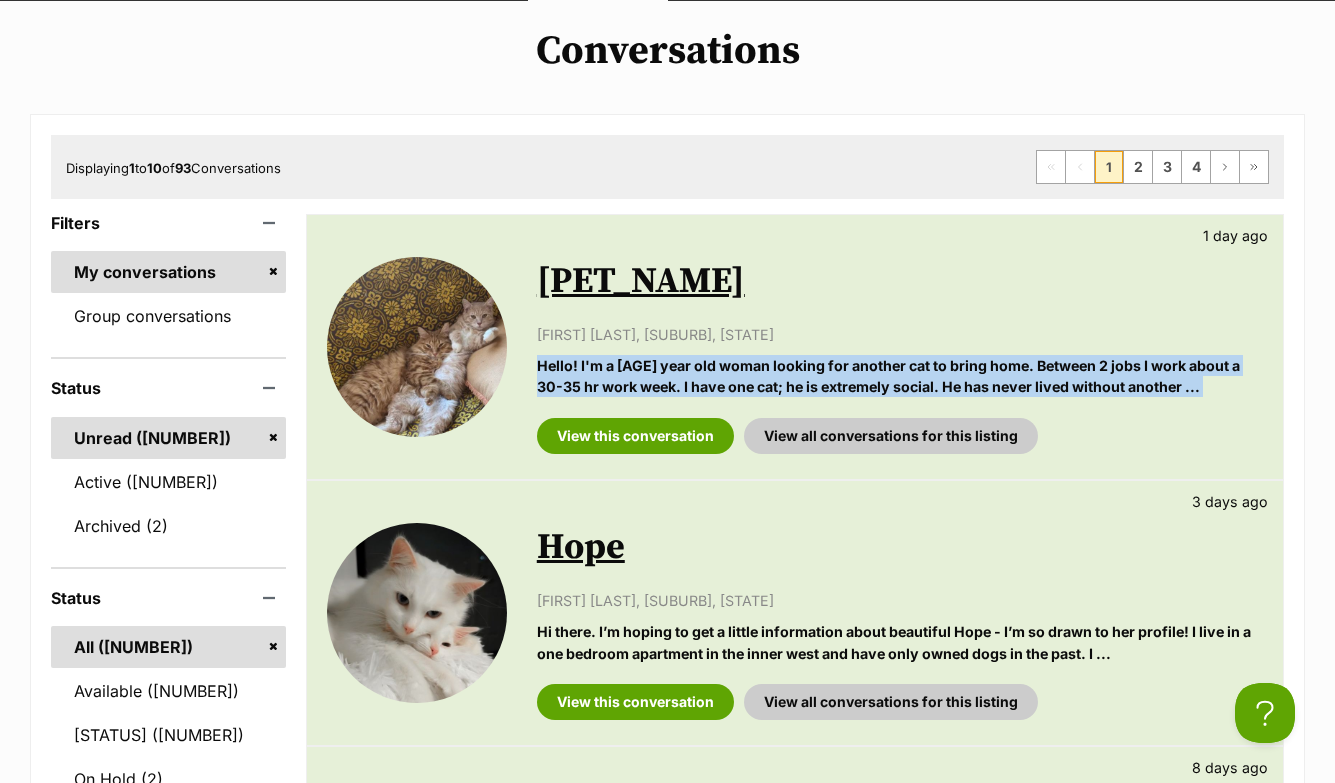 click on "Hello!
I'm a 22 year old woman looking for another cat to bring home. Between 2 jobs I work about a 30-35 hr work week. I have one cat; he is extremely social. He has never lived without another ..." at bounding box center [900, 376] 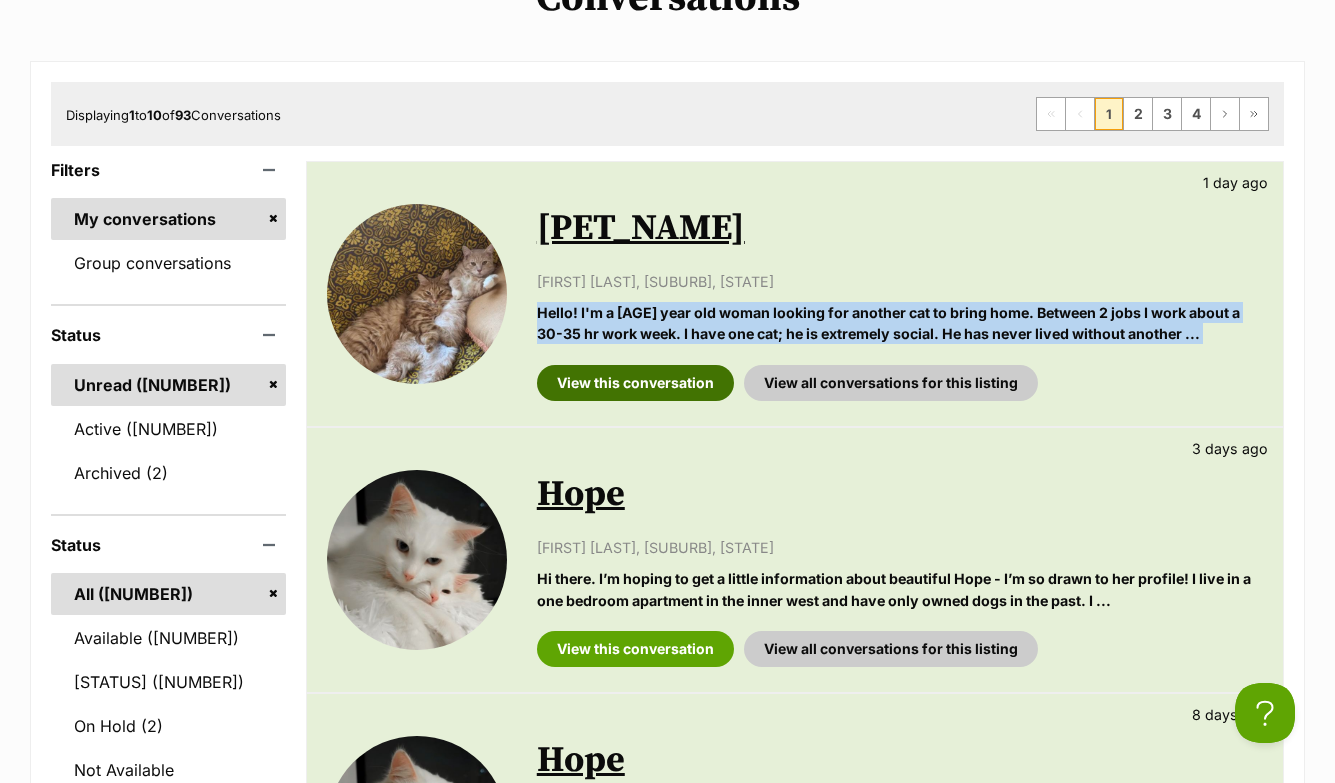 scroll, scrollTop: 290, scrollLeft: 0, axis: vertical 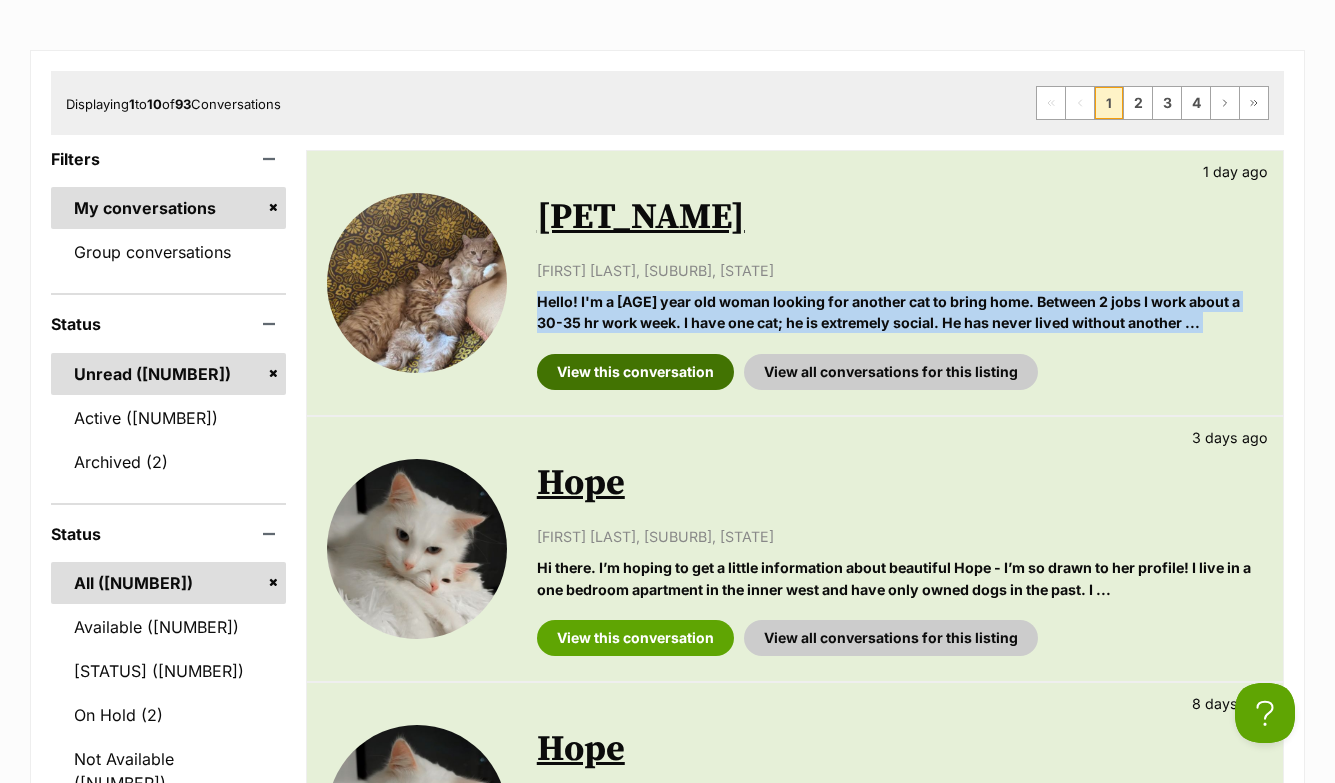 click on "View this conversation" at bounding box center (635, 372) 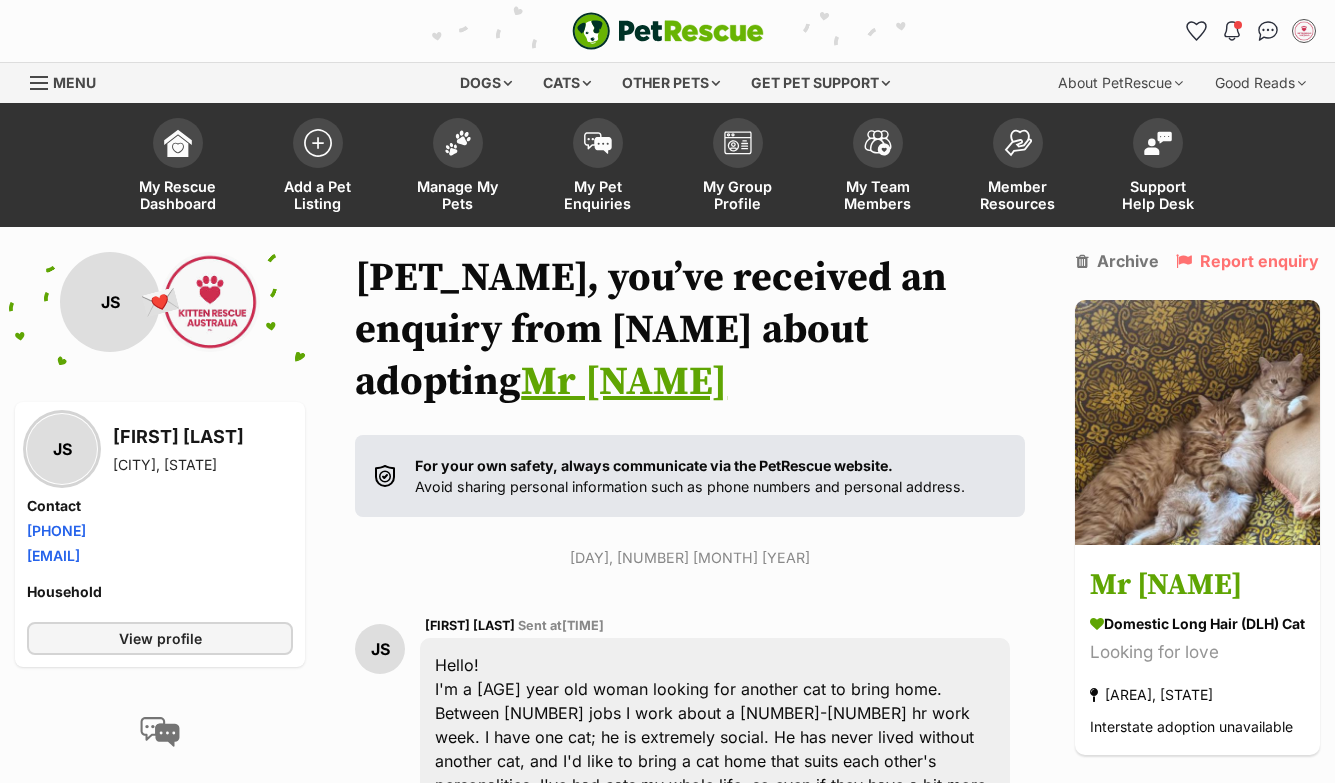 scroll, scrollTop: 0, scrollLeft: 0, axis: both 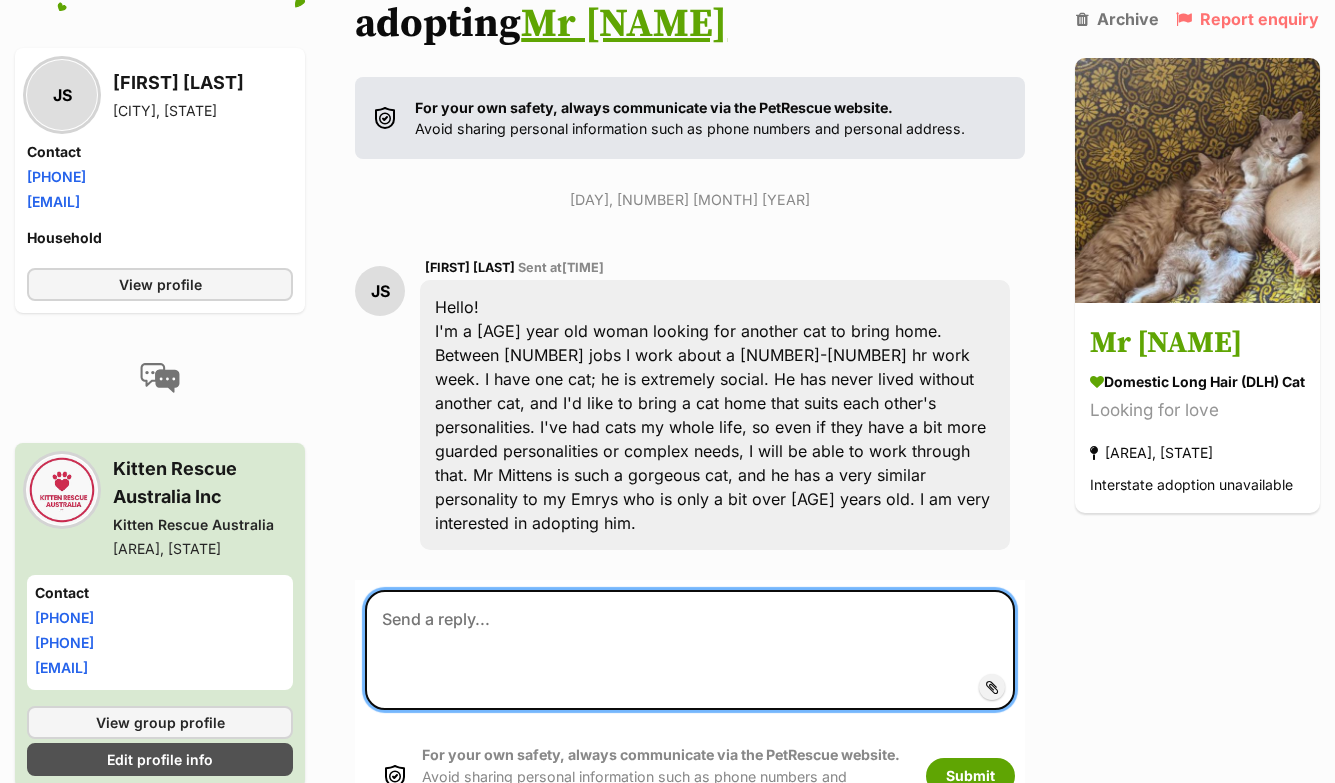 click at bounding box center (690, 650) 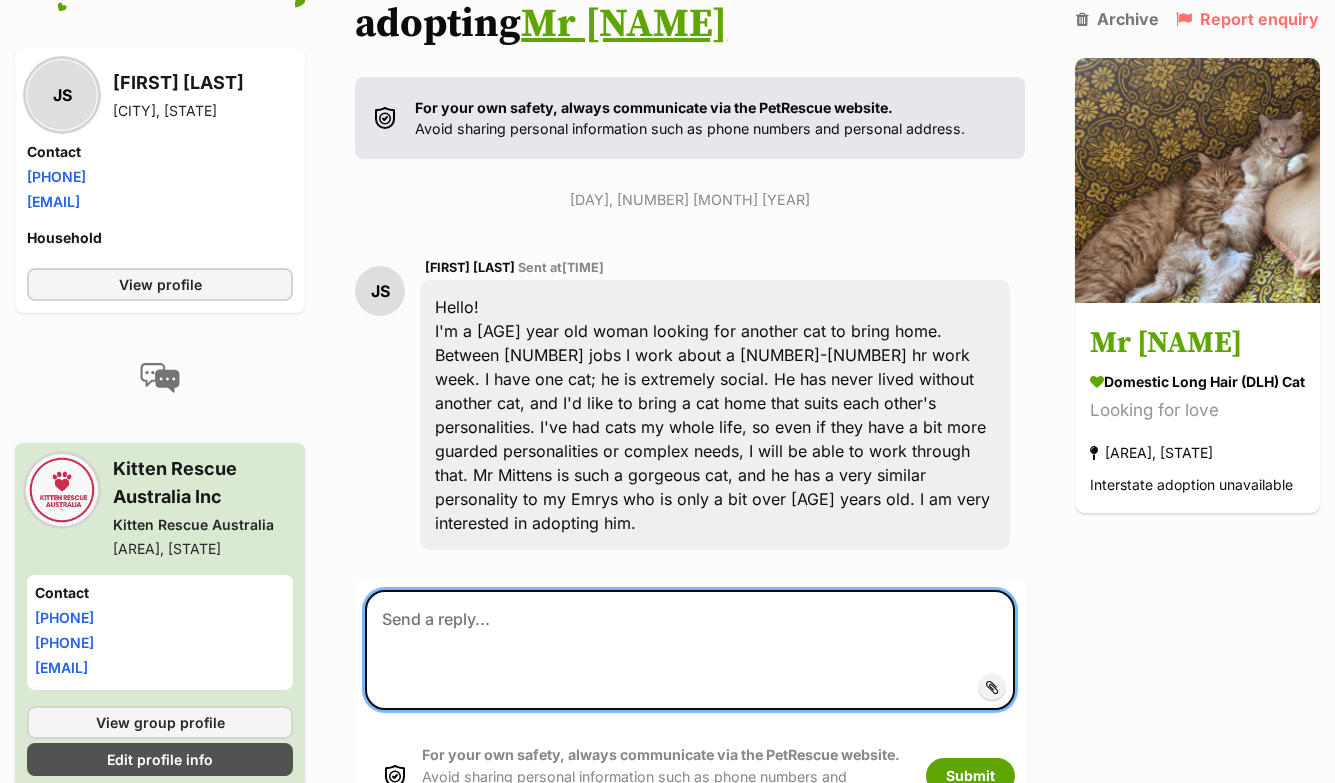 click at bounding box center [690, 650] 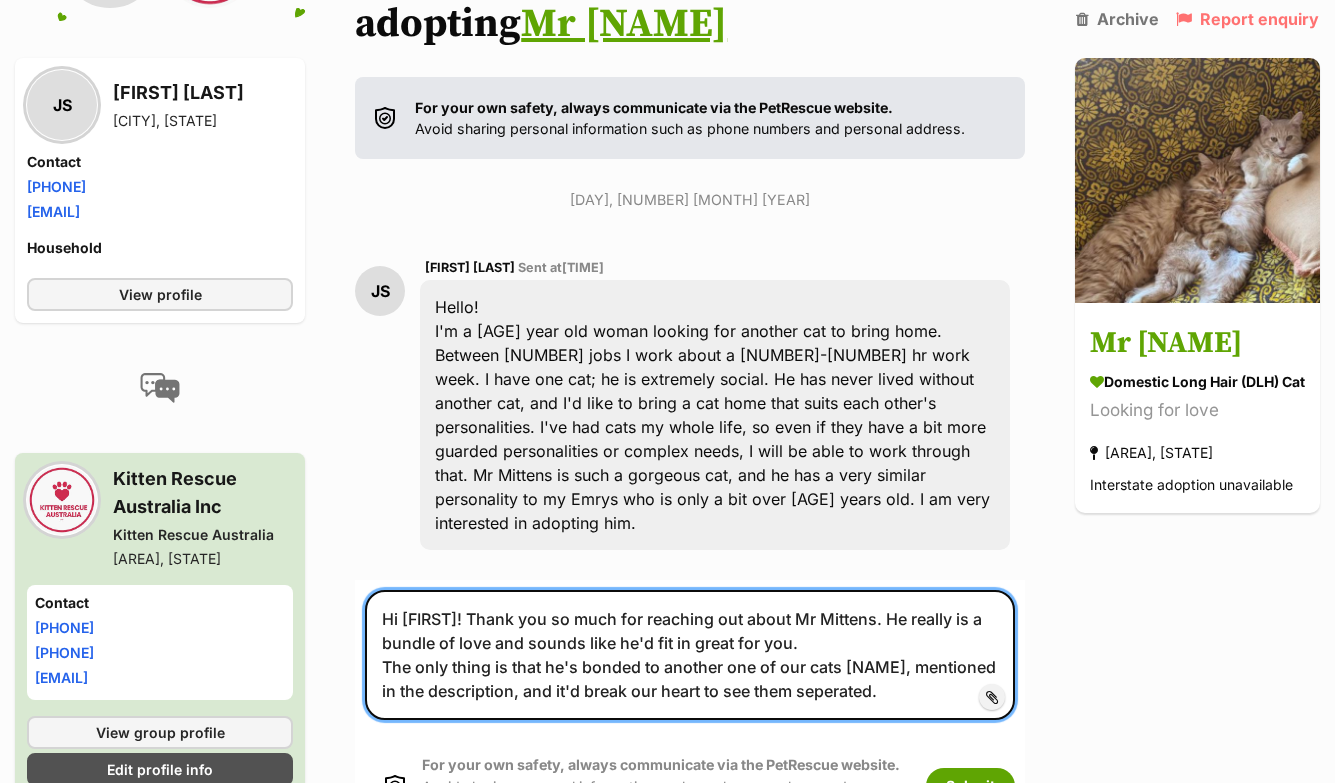 click on "Hi Jewell! Thank you so much for reaching out about Mr Mittens. He really is a bundle of love and sounds like he'd fit in great for you.
The only thing is that he's bonded to another one of our cats Wallace, mentioned in the description, and it'd break our heart to see them seperated." at bounding box center [690, 655] 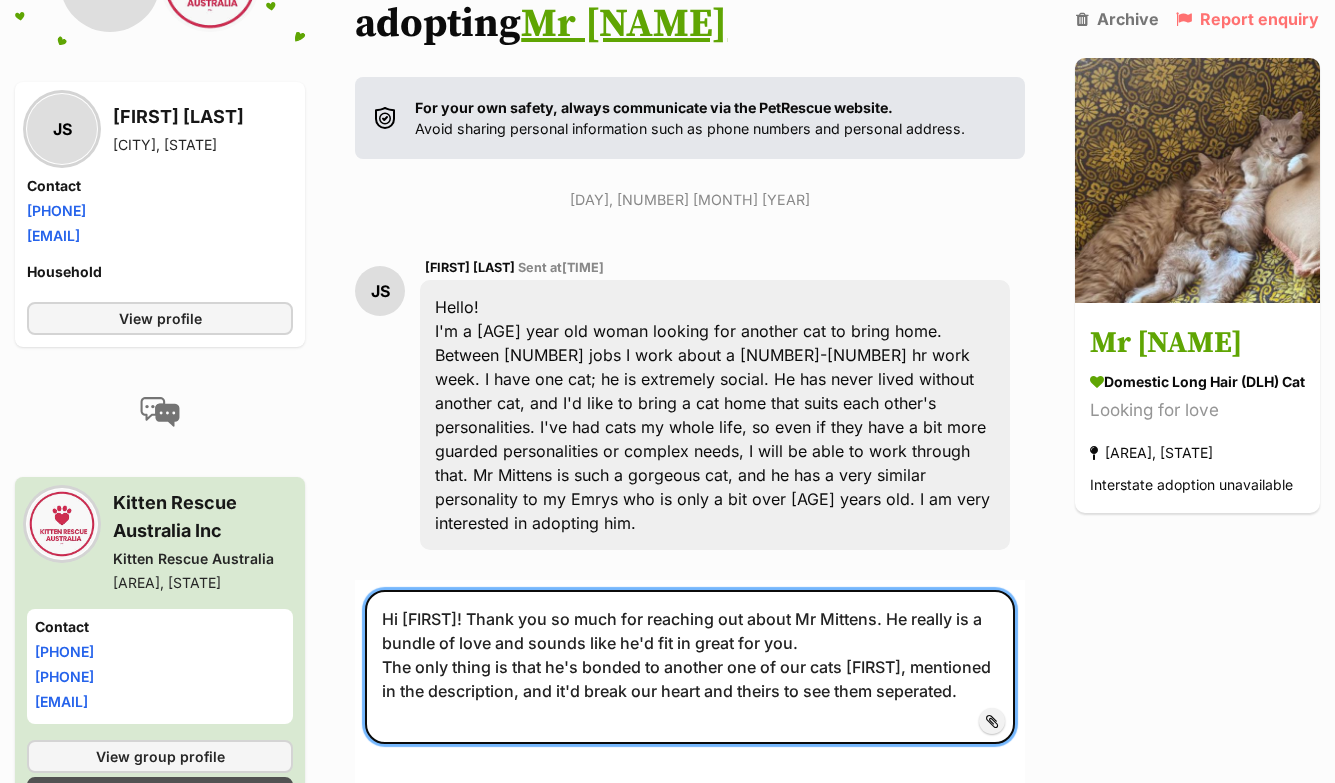 click on "Hi Jewell! Thank you so much for reaching out about Mr Mittens. He really is a bundle of love and sounds like he'd fit in great for you.
The only thing is that he's bonded to another one of our cats Wallace, mentioned in the description, and it'd break our heart and theirs to see them seperated." at bounding box center (690, 667) 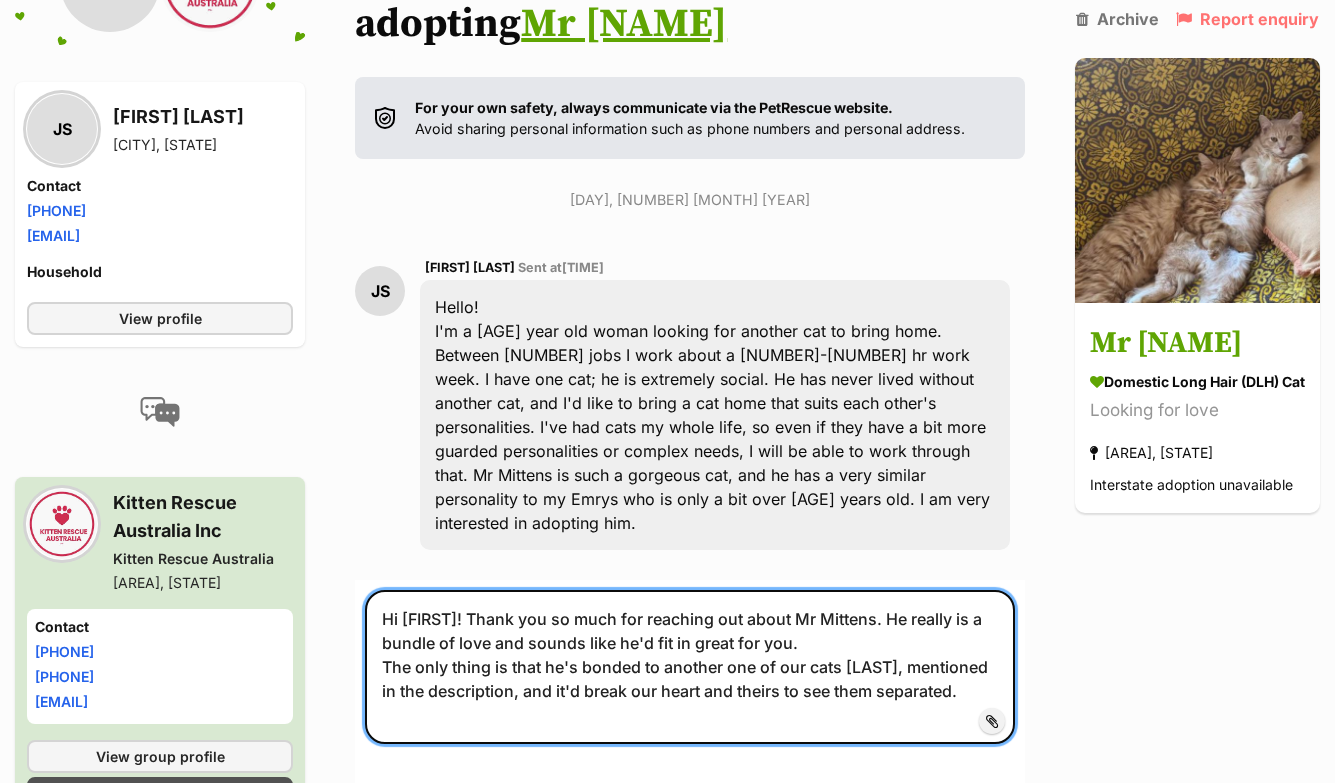 click on "Hi Jewell! Thank you so much for reaching out about Mr Mittens. He really is a bundle of love and sounds like he'd fit in great for you.
The only thing is that he's bonded to another one of our cats Wallace, mentioned in the description, and it'd break our heart and theirs to see them separated." at bounding box center [690, 667] 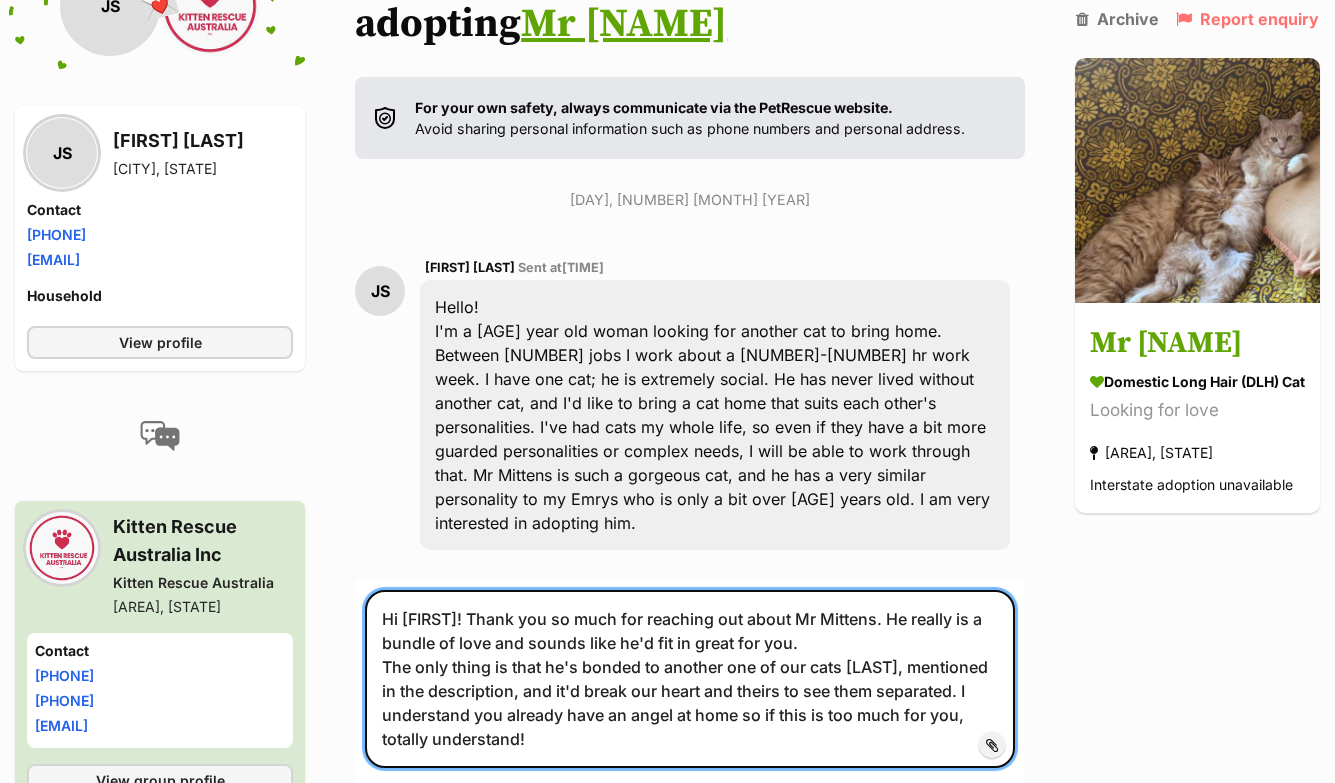 click on "Hi Jewell! Thank you so much for reaching out about Mr Mittens. He really is a bundle of love and sounds like he'd fit in great for you.
The only thing is that he's bonded to another one of our cats Wallace, mentioned in the description, and it'd break our heart and theirs to see them separated. I understand you already have an angel at home so if this is too much for you, totally understand!" at bounding box center (690, 679) 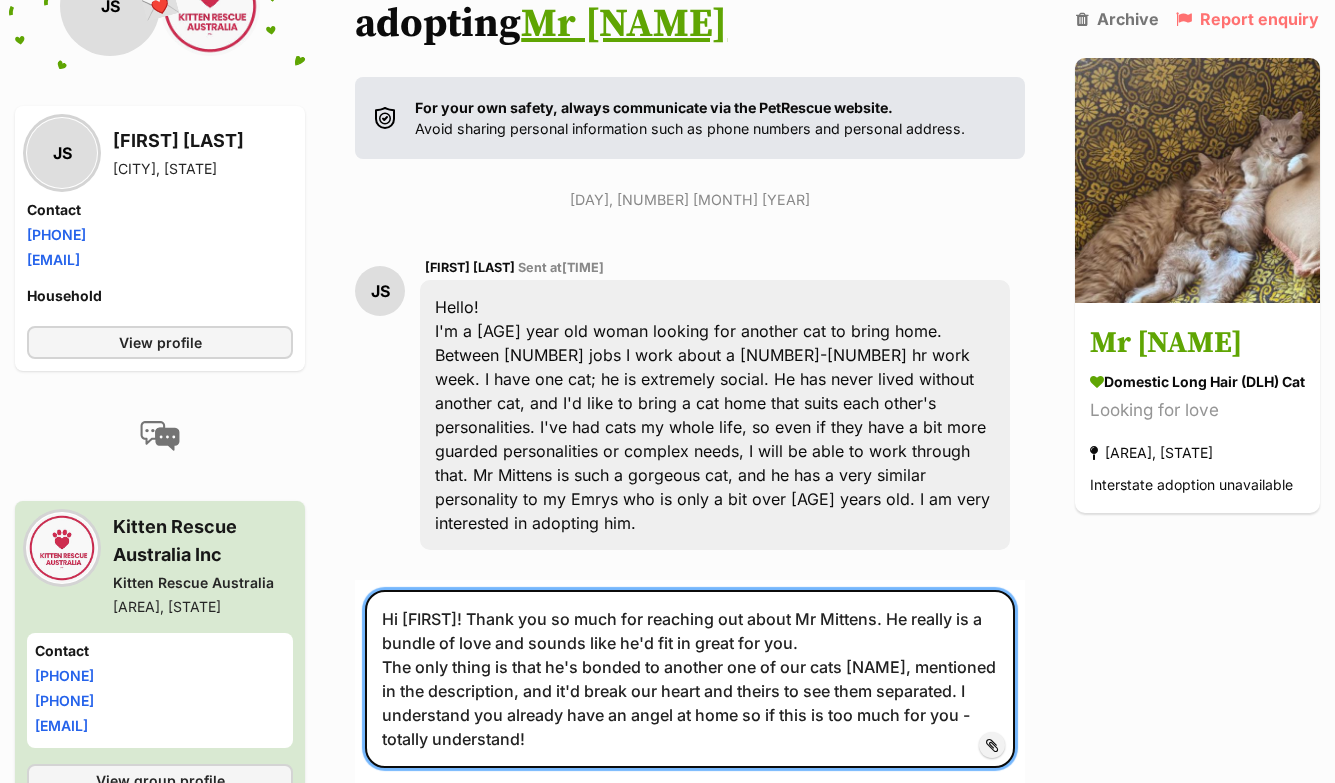 click on "Hi Jewell! Thank you so much for reaching out about Mr Mittens. He really is a bundle of love and sounds like he'd fit in great for you.
The only thing is that he's bonded to another one of our cats Wallace, mentioned in the description, and it'd break our heart and theirs to see them separated. I understand you already have an angel at home so if this is too much for you - totally understand!" at bounding box center [690, 679] 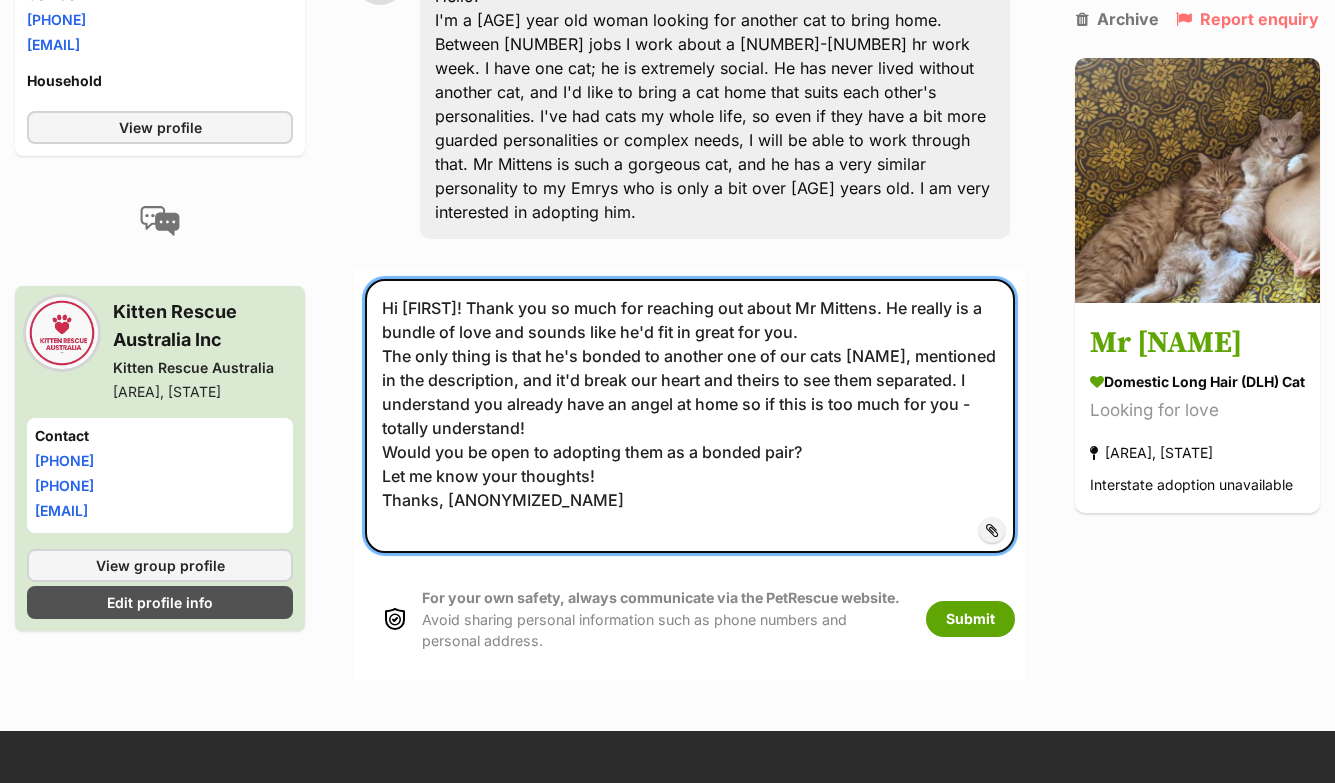 scroll, scrollTop: 732, scrollLeft: 0, axis: vertical 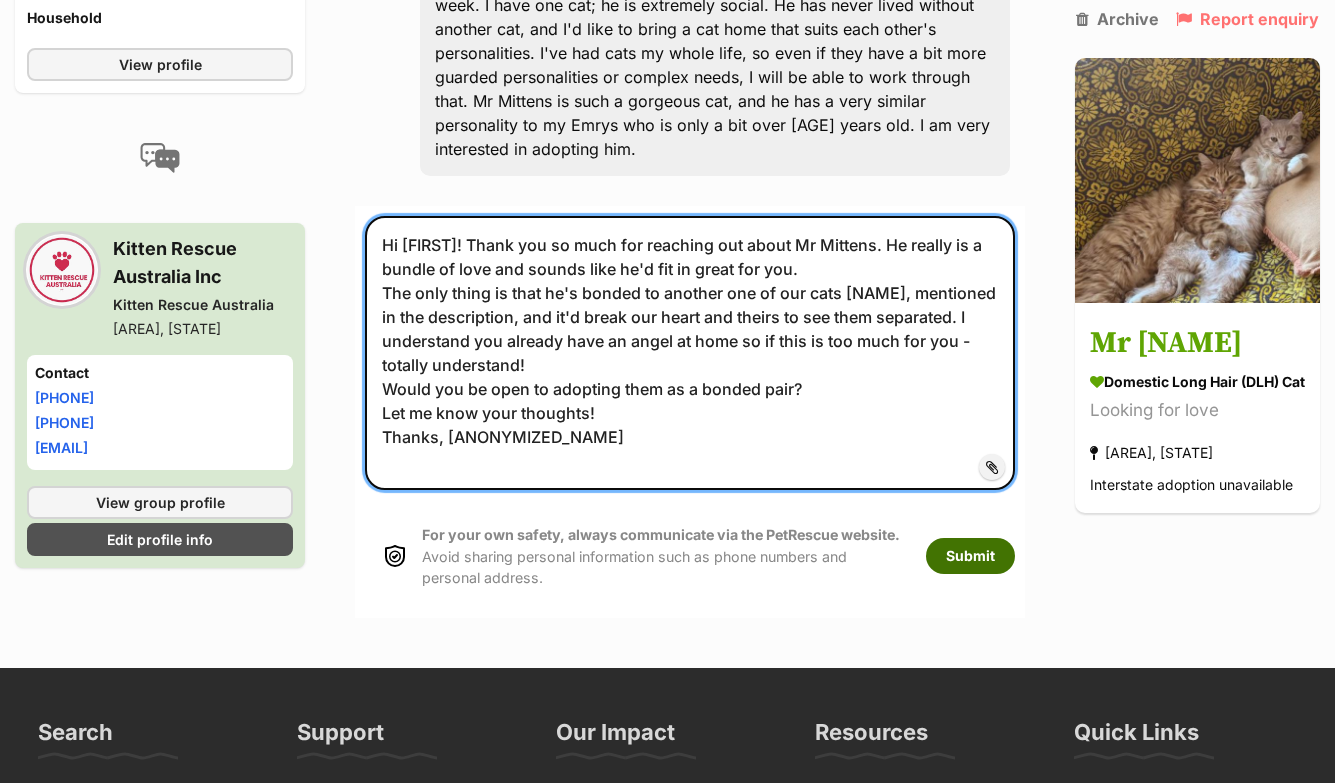 type on "Hi Jewell! Thank you so much for reaching out about Mr Mittens. He really is a bundle of love and sounds like he'd fit in great for you.
The only thing is that he's bonded to another one of our cats Wallace, mentioned in the description, and it'd break our heart and theirs to see them separated. I understand you already have an angel at home so if this is too much for you - totally understand!
Would you be open to adopting them as a bonded pair?
Let me know your thoughts!
Thanks,
Chloe" 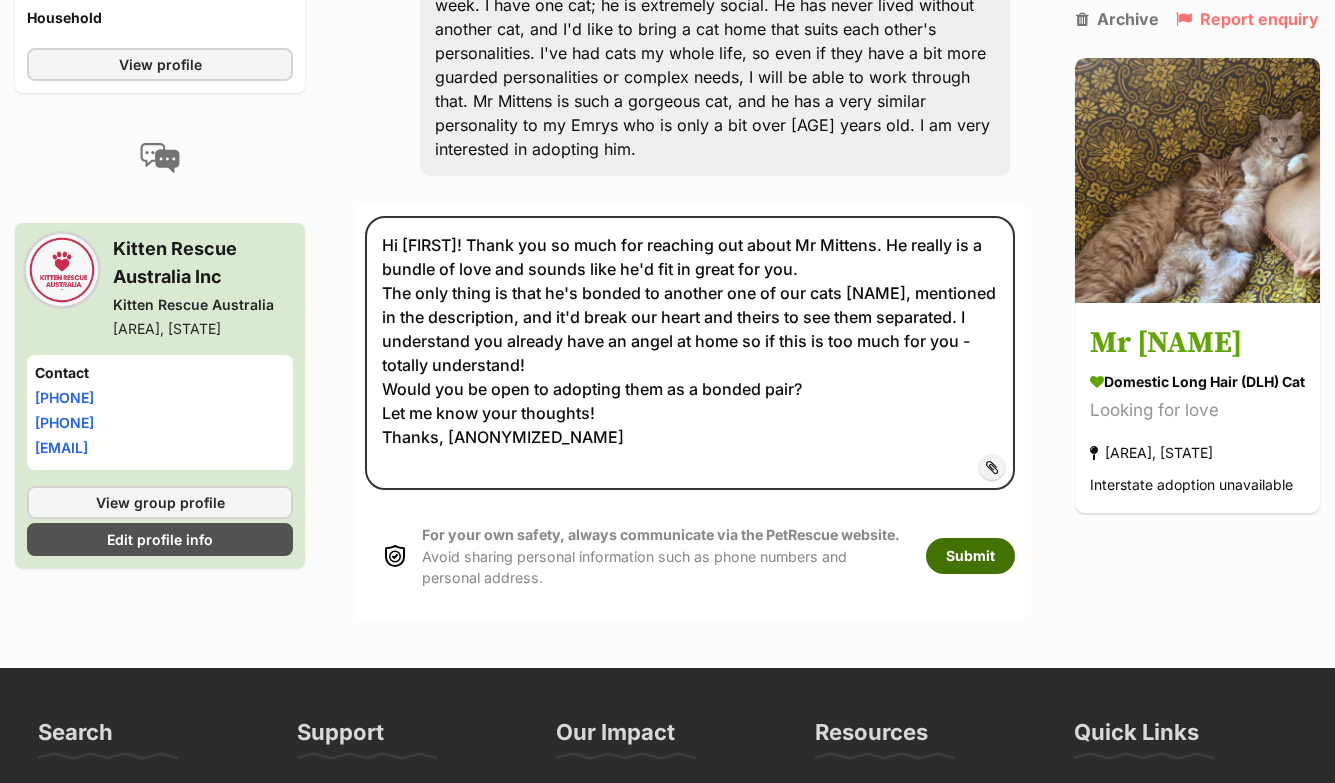 click on "Submit" at bounding box center (970, 556) 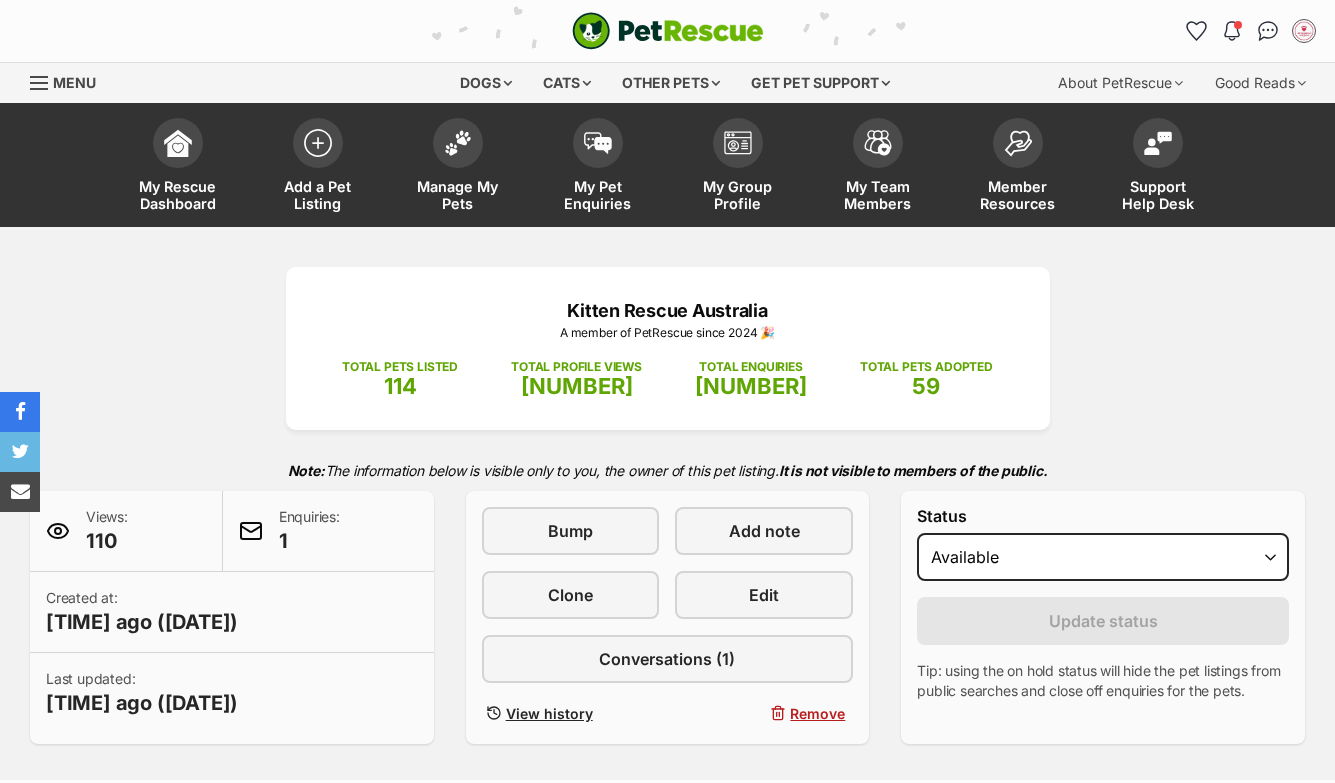 scroll, scrollTop: 0, scrollLeft: 0, axis: both 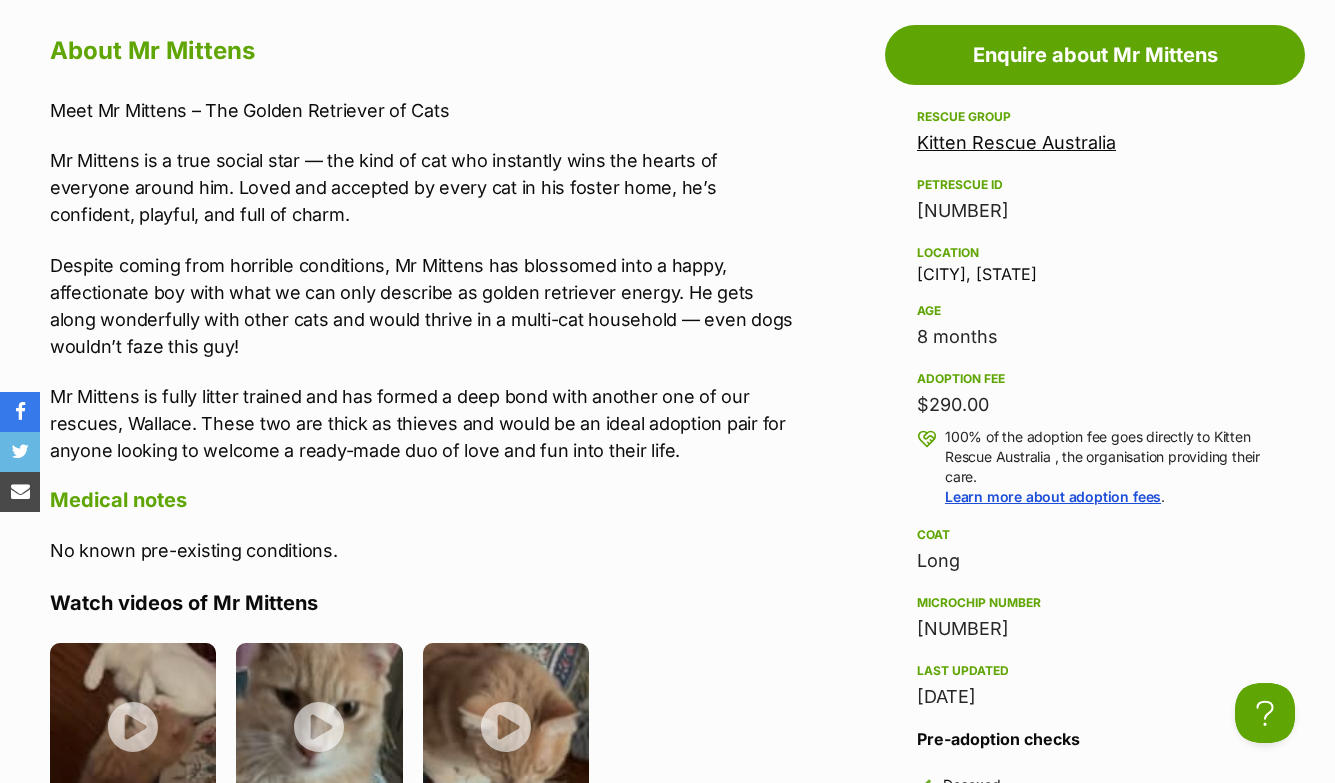 click on "Mr Mittens is a true social star — the kind of cat who instantly wins the hearts of everyone around him. Loved and accepted by every cat in his foster home, he’s confident, playful, and full of charm." at bounding box center (422, 187) 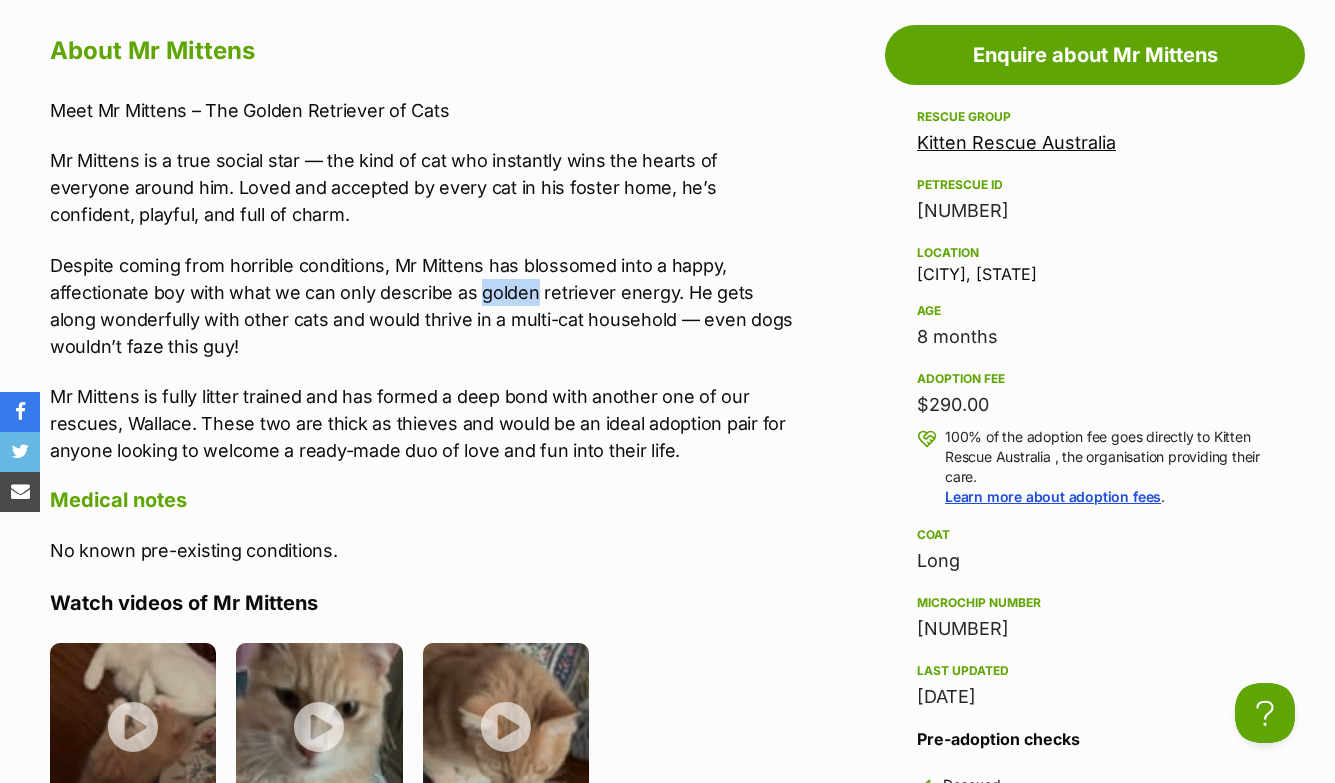 click on "Despite coming from horrible conditions, Mr Mittens has blossomed into a happy, affectionate boy with what we can only describe as golden retriever energy. He gets along wonderfully with other cats and would thrive in a multi-cat household — even dogs wouldn’t faze this guy!" at bounding box center (422, 306) 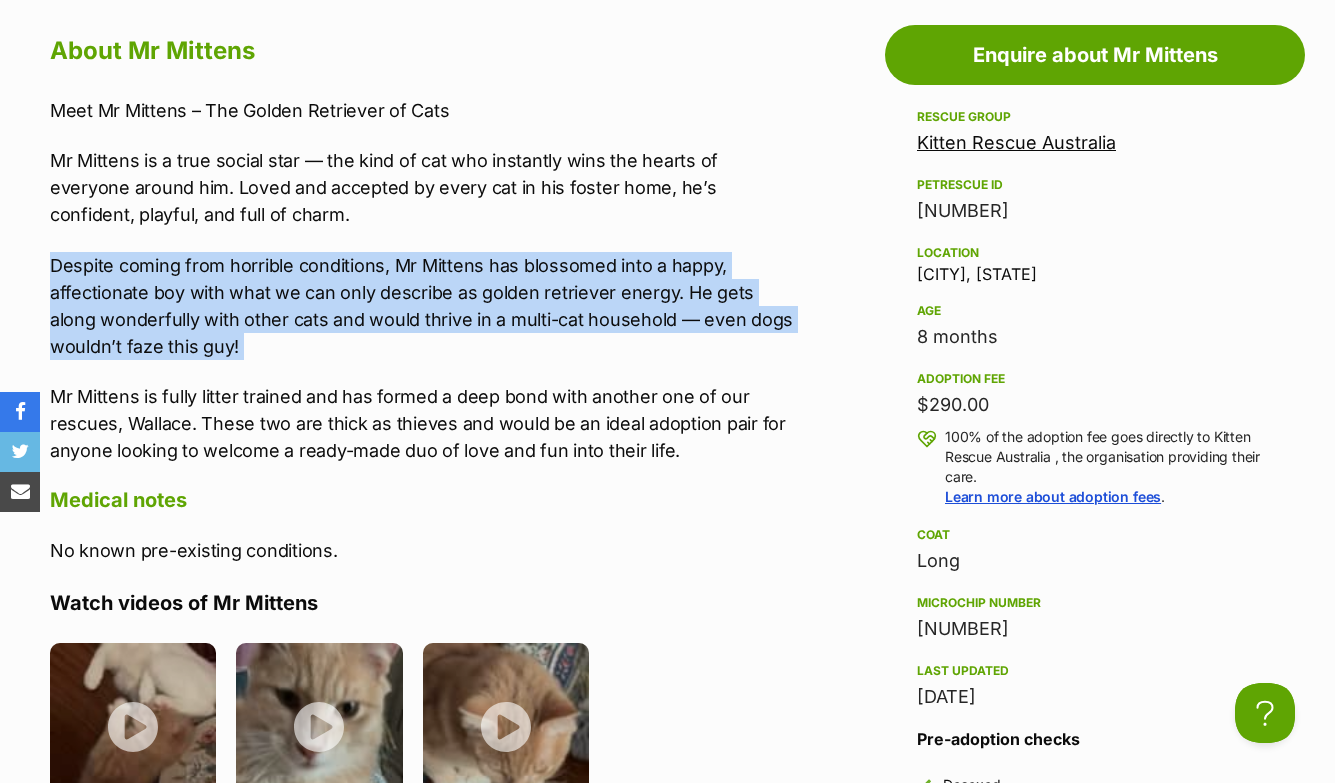 click on "Despite coming from horrible conditions, Mr Mittens has blossomed into a happy, affectionate boy with what we can only describe as golden retriever energy. He gets along wonderfully with other cats and would thrive in a multi-cat household — even dogs wouldn’t faze this guy!" at bounding box center (422, 306) 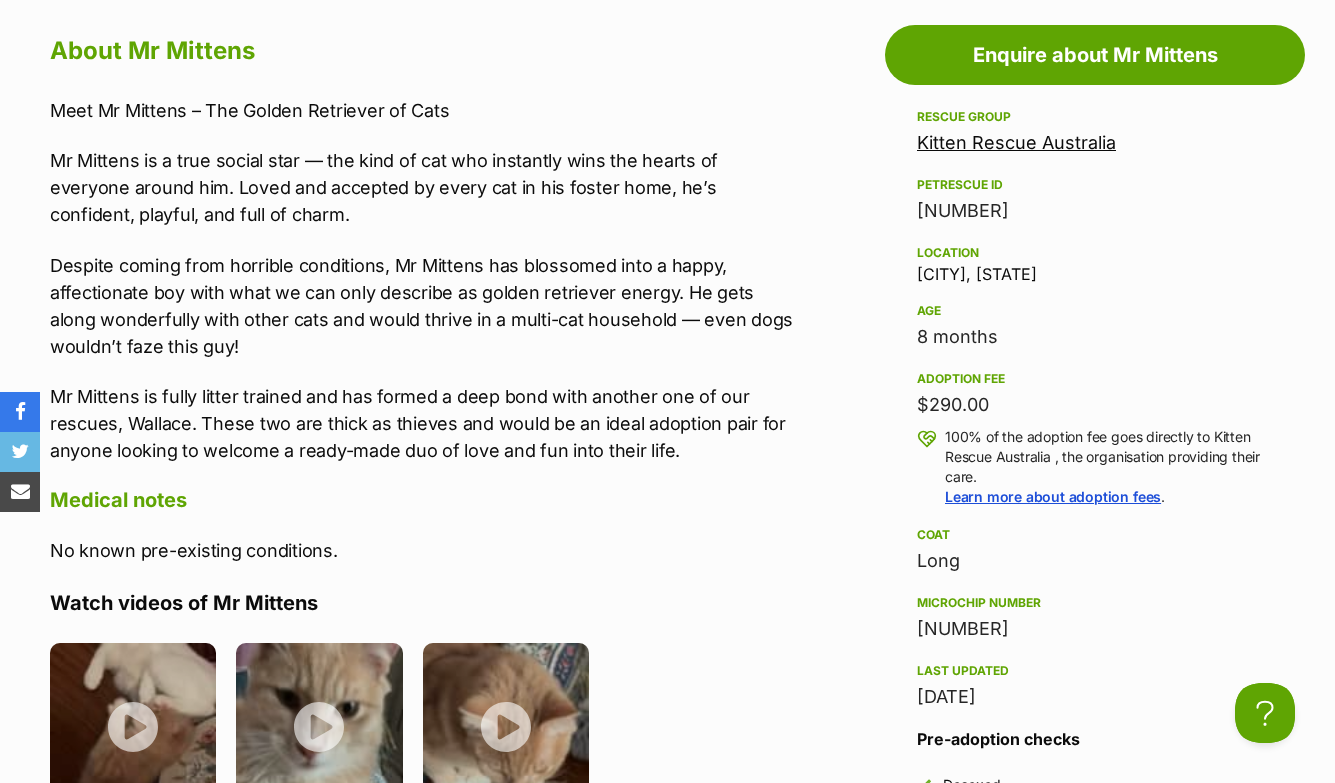 click on "Despite coming from horrible conditions, Mr Mittens has blossomed into a happy, affectionate boy with what we can only describe as golden retriever energy. He gets along wonderfully with other cats and would thrive in a multi-cat household — even dogs wouldn’t faze this guy!" at bounding box center (422, 306) 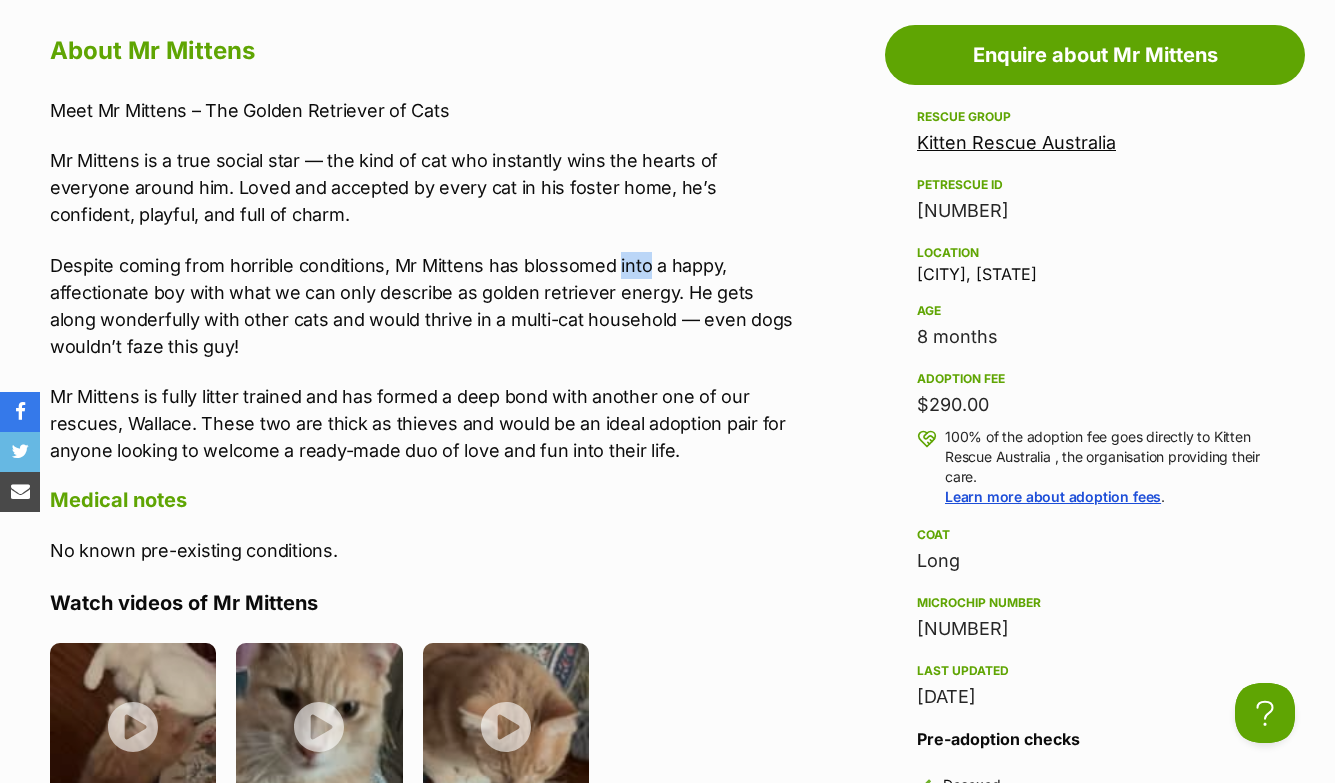 click on "Despite coming from horrible conditions, Mr Mittens has blossomed into a happy, affectionate boy with what we can only describe as golden retriever energy. He gets along wonderfully with other cats and would thrive in a multi-cat household — even dogs wouldn’t faze this guy!" at bounding box center (422, 306) 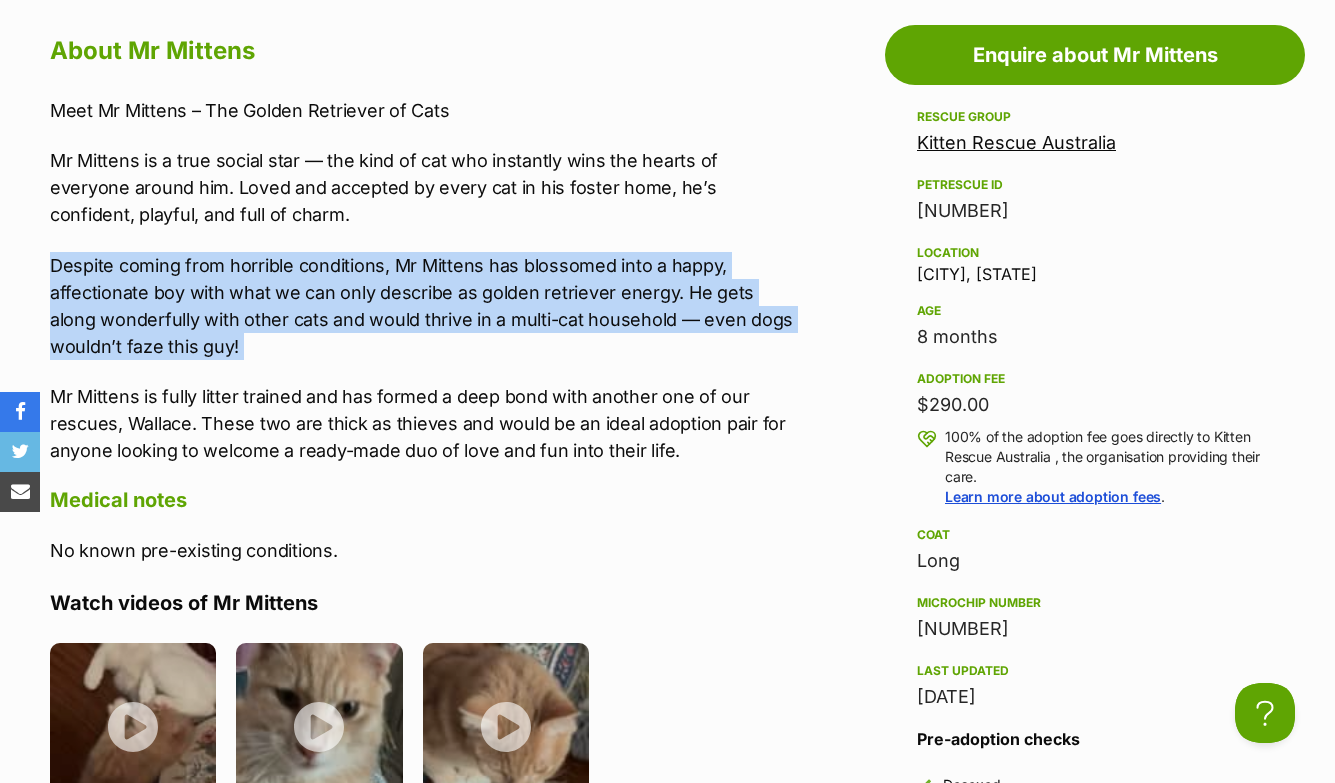 click on "Despite coming from horrible conditions, Mr Mittens has blossomed into a happy, affectionate boy with what we can only describe as golden retriever energy. He gets along wonderfully with other cats and would thrive in a multi-cat household — even dogs wouldn’t faze this guy!" at bounding box center (422, 306) 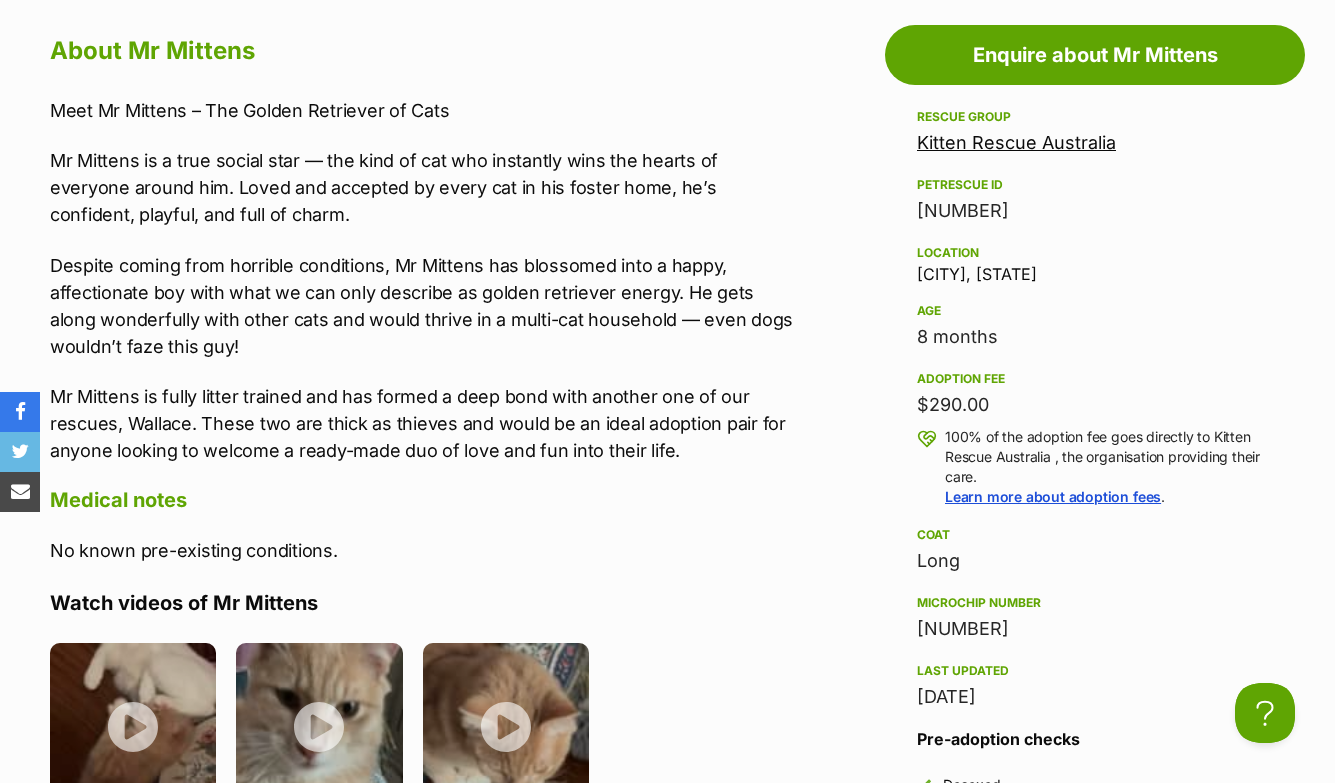 click on "Despite coming from horrible conditions, Mr Mittens has blossomed into a happy, affectionate boy with what we can only describe as golden retriever energy. He gets along wonderfully with other cats and would thrive in a multi-cat household — even dogs wouldn’t faze this guy!" at bounding box center [422, 306] 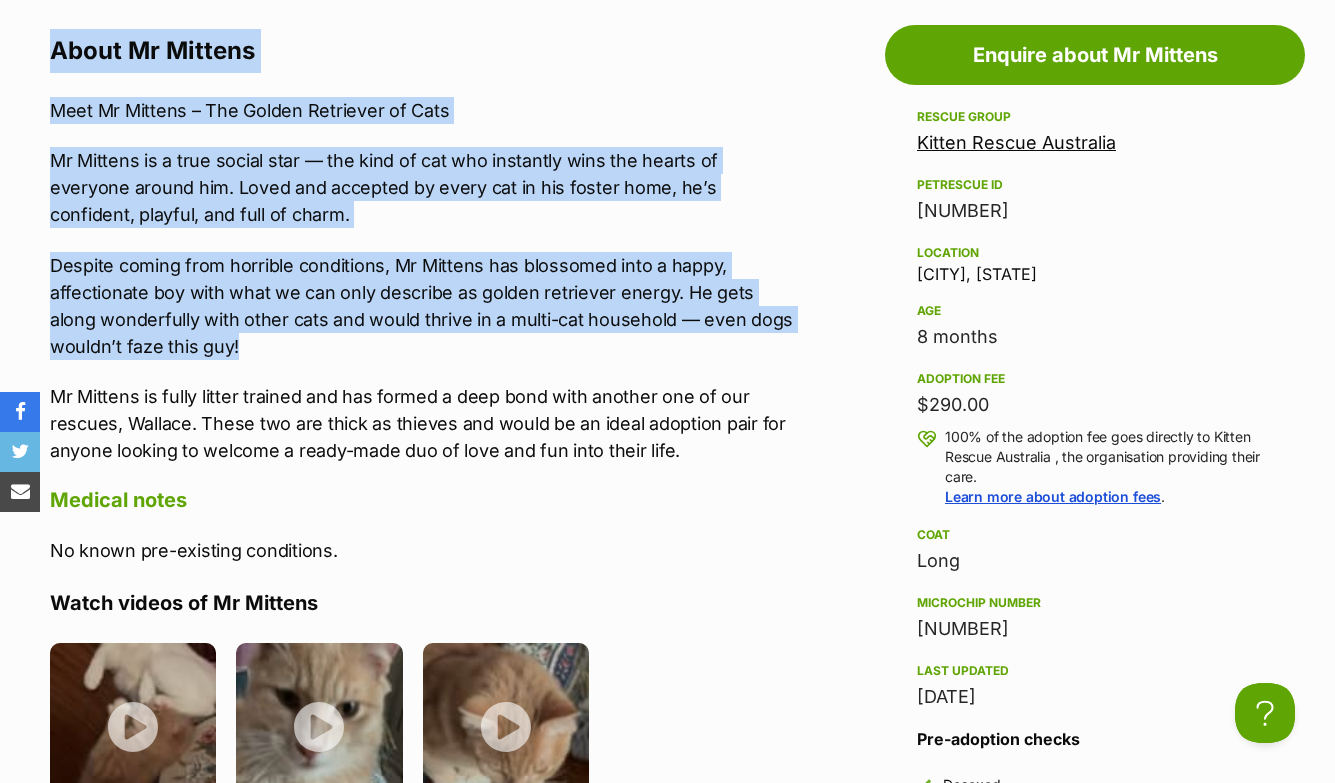 drag, startPoint x: 300, startPoint y: 355, endPoint x: 44, endPoint y: 41, distance: 405.13208 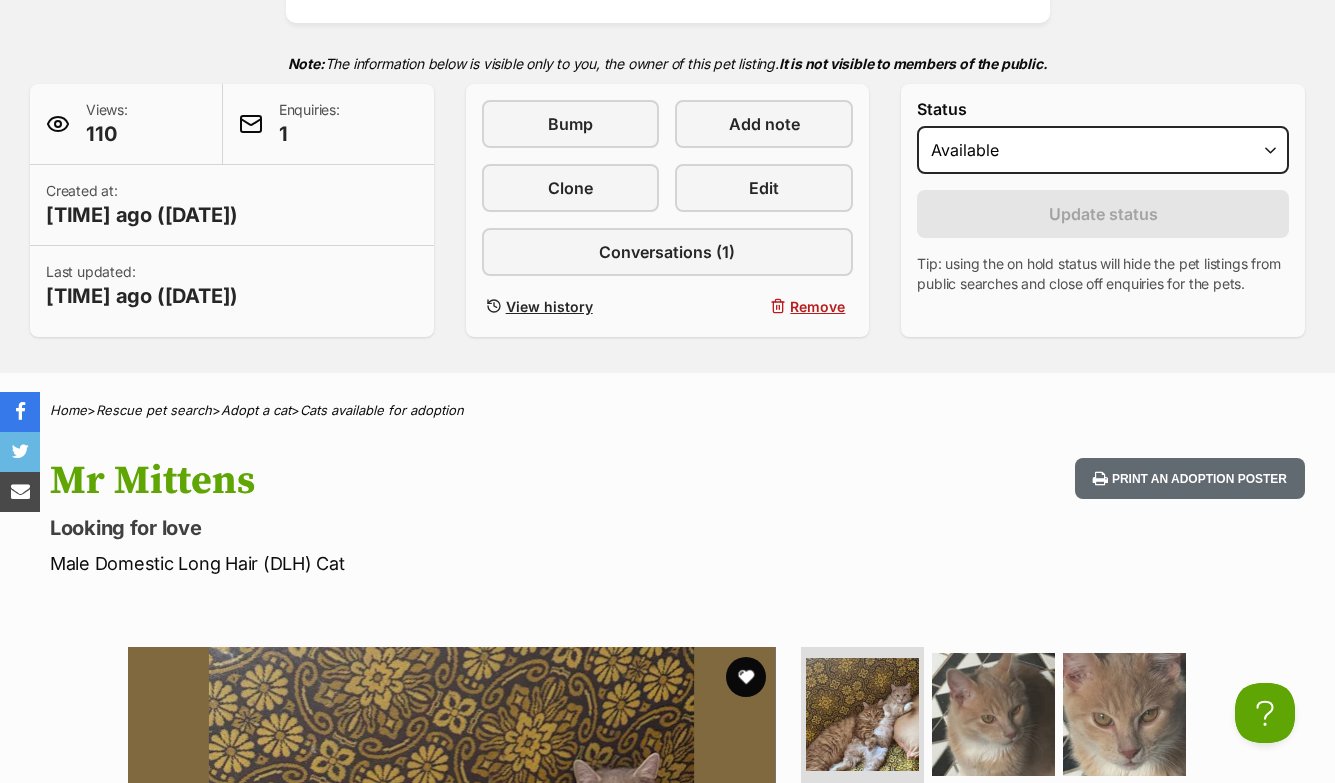 scroll, scrollTop: 0, scrollLeft: 0, axis: both 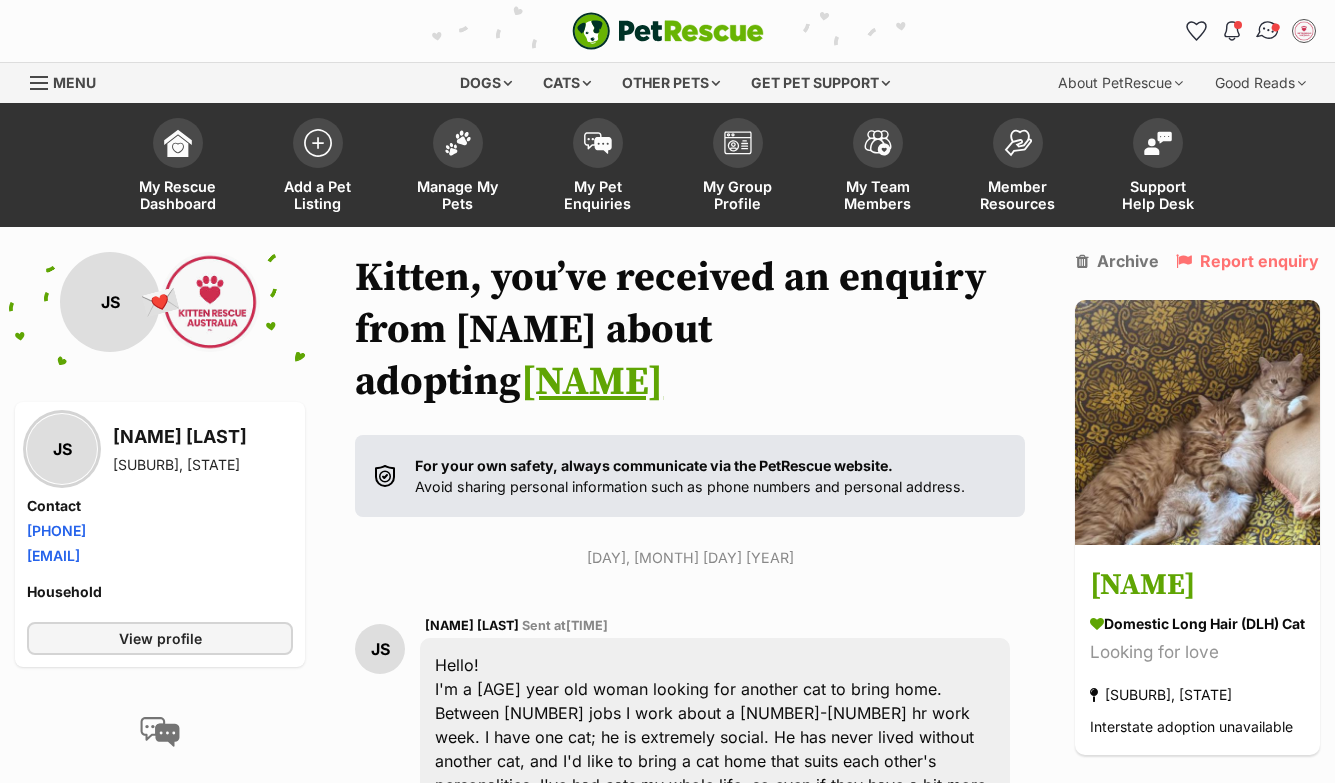 click at bounding box center (1268, 31) 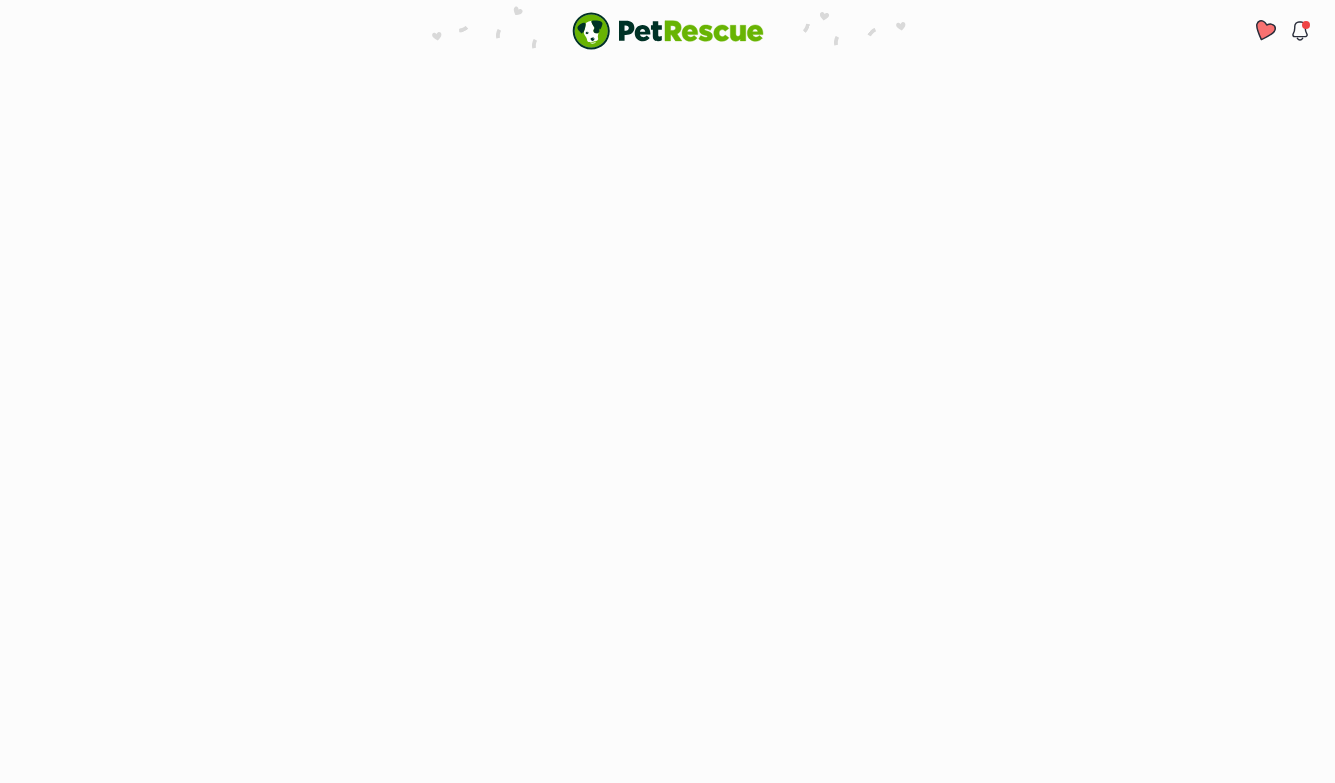 scroll, scrollTop: 0, scrollLeft: 0, axis: both 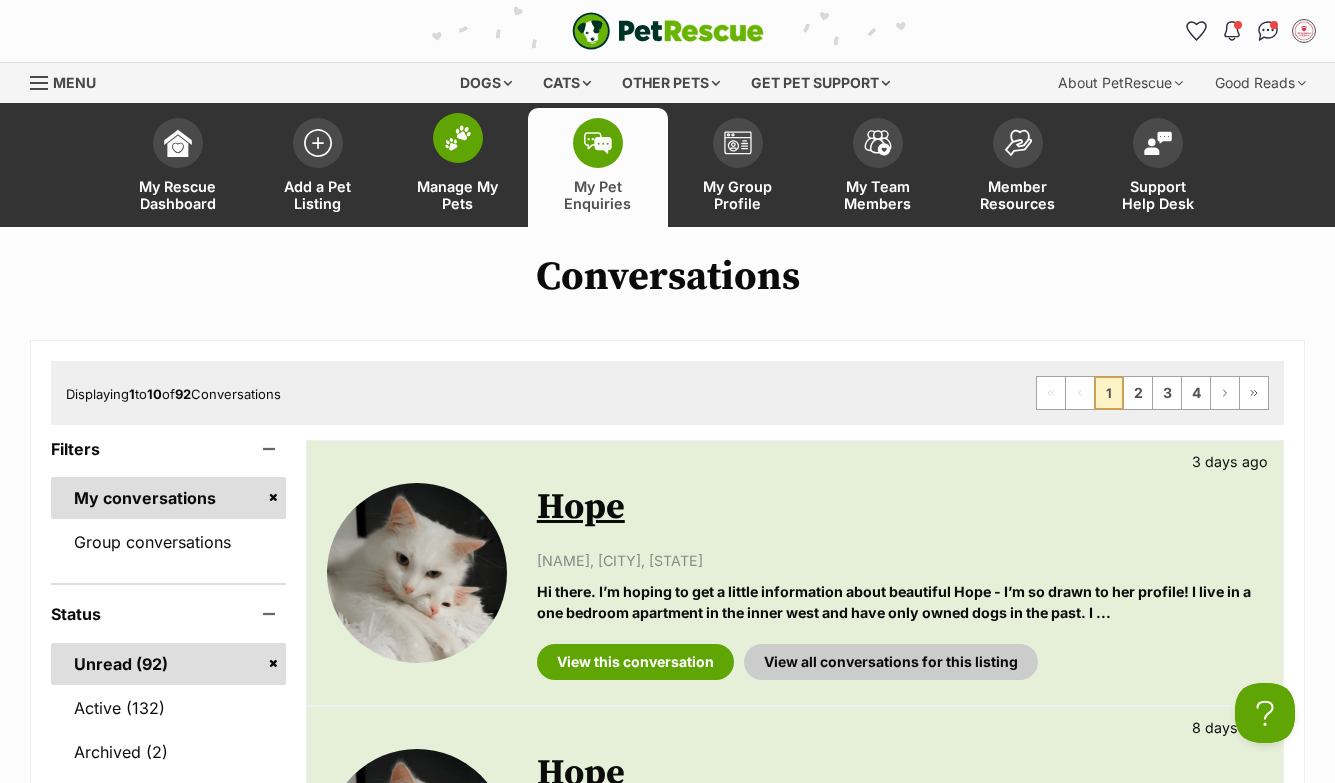 click on "Manage My Pets" at bounding box center [458, 167] 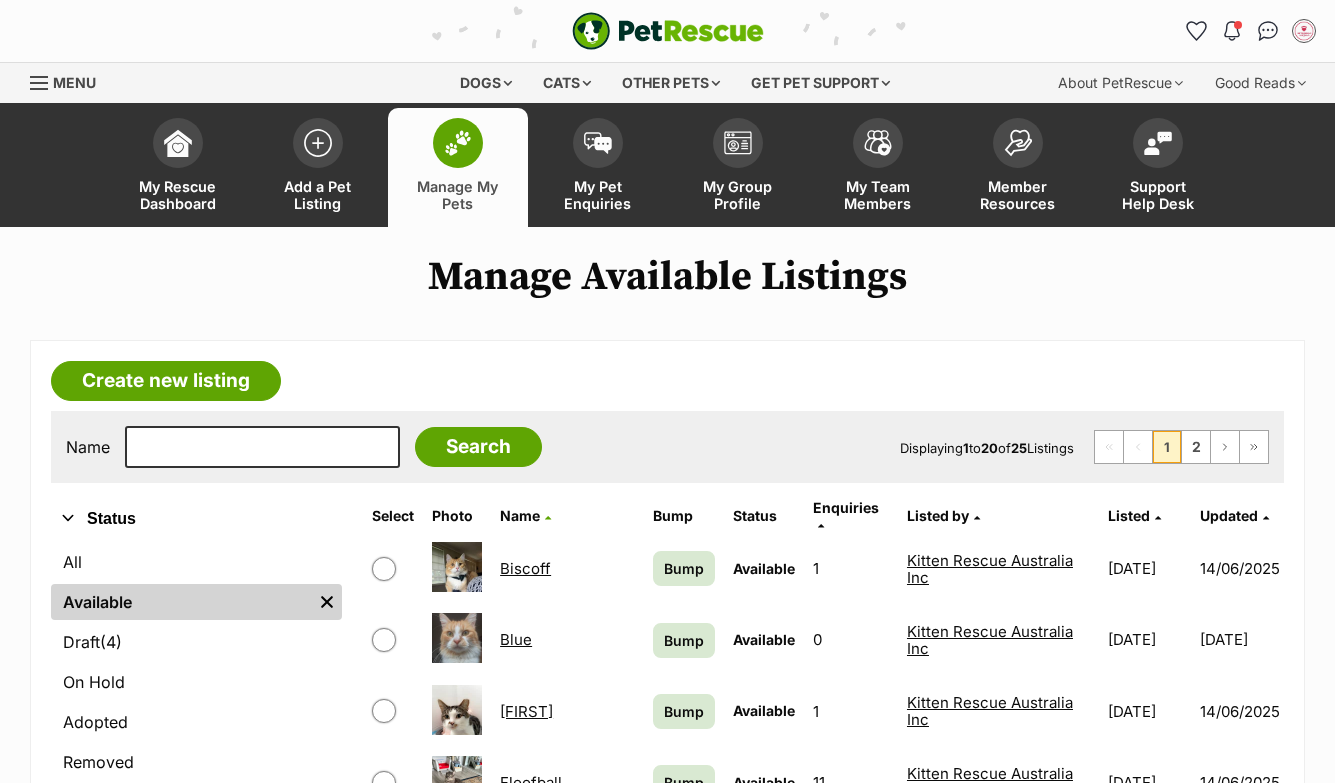 scroll, scrollTop: 0, scrollLeft: 0, axis: both 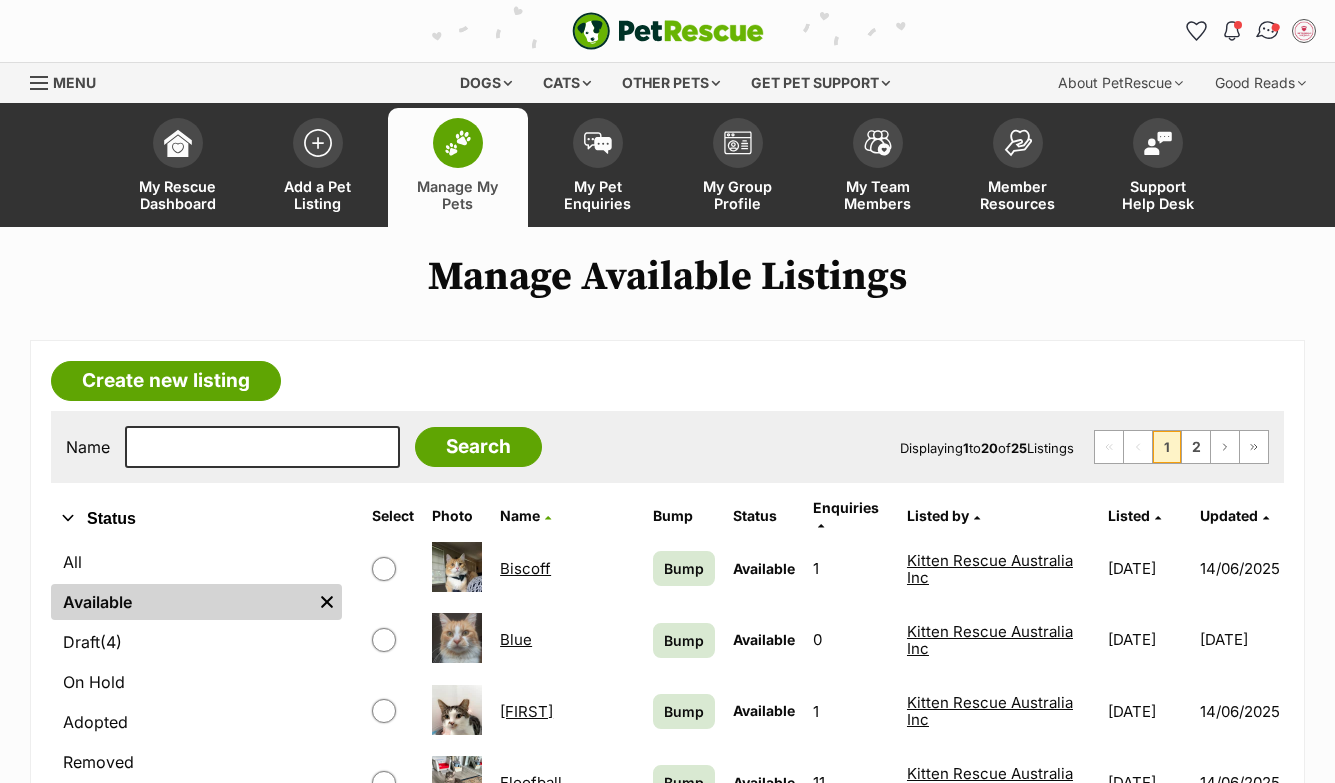 click at bounding box center (1268, 31) 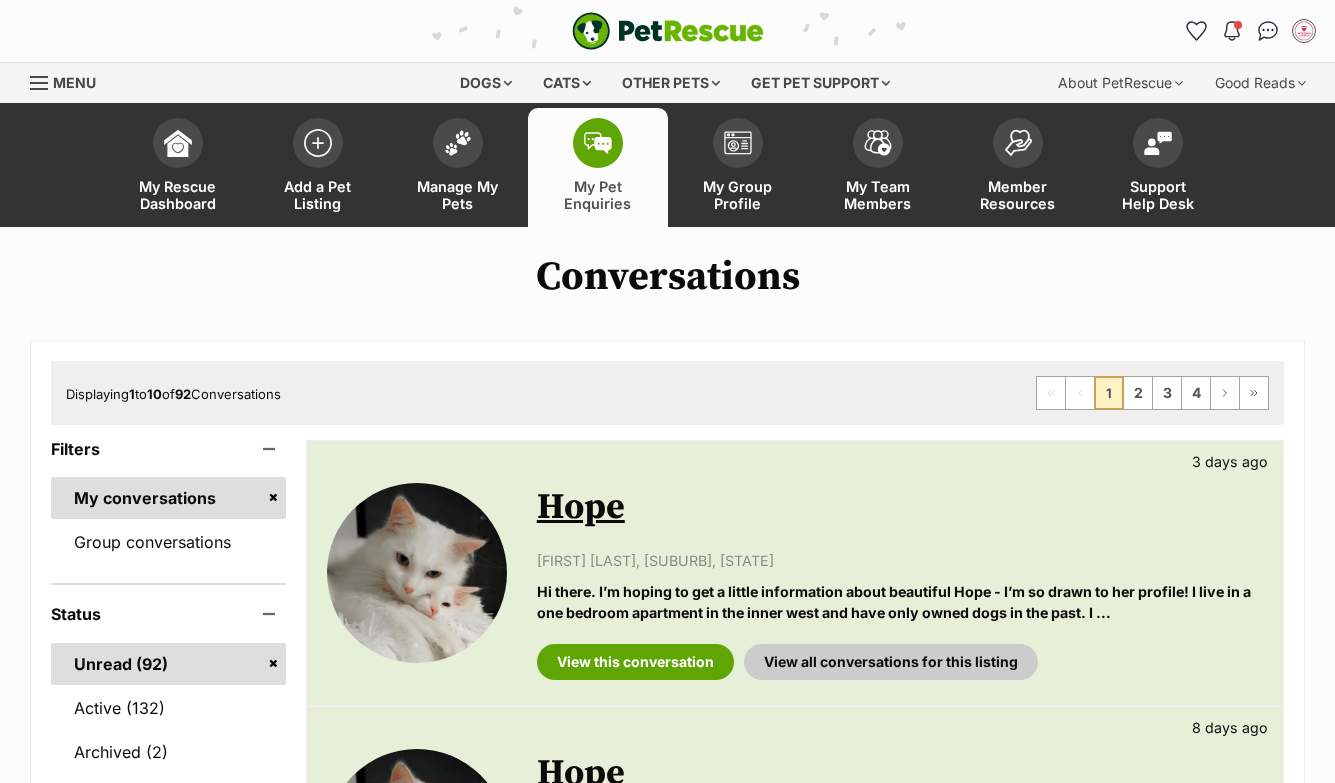 scroll, scrollTop: 0, scrollLeft: 0, axis: both 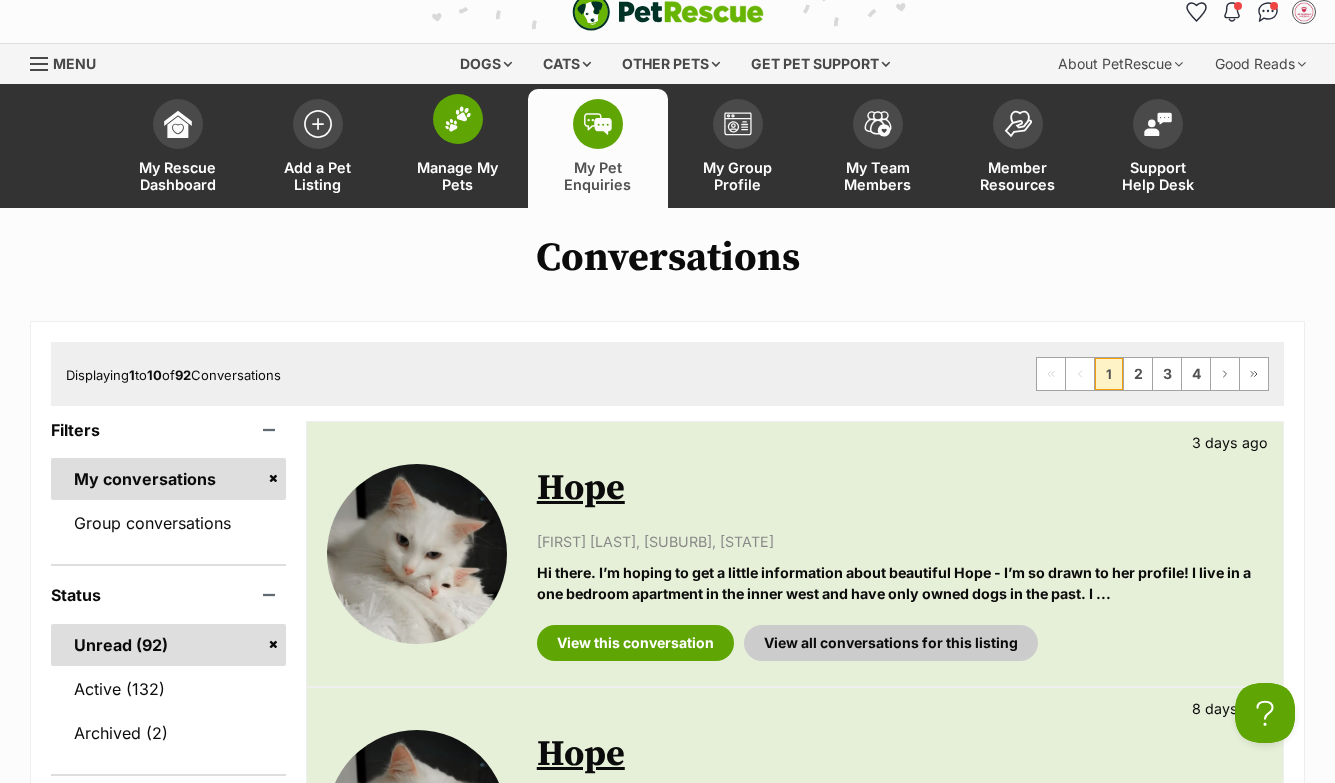 click on "Manage My Pets" at bounding box center [458, 148] 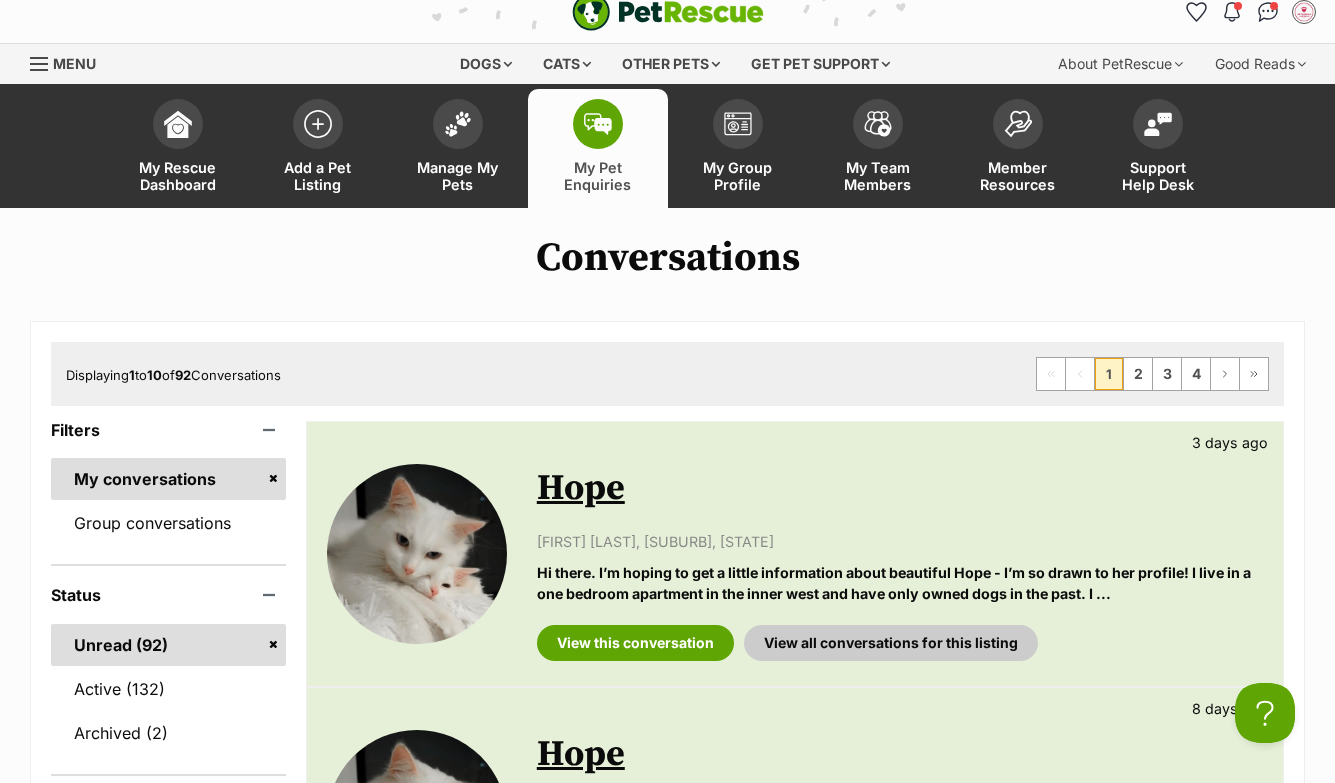 click at bounding box center [598, 124] 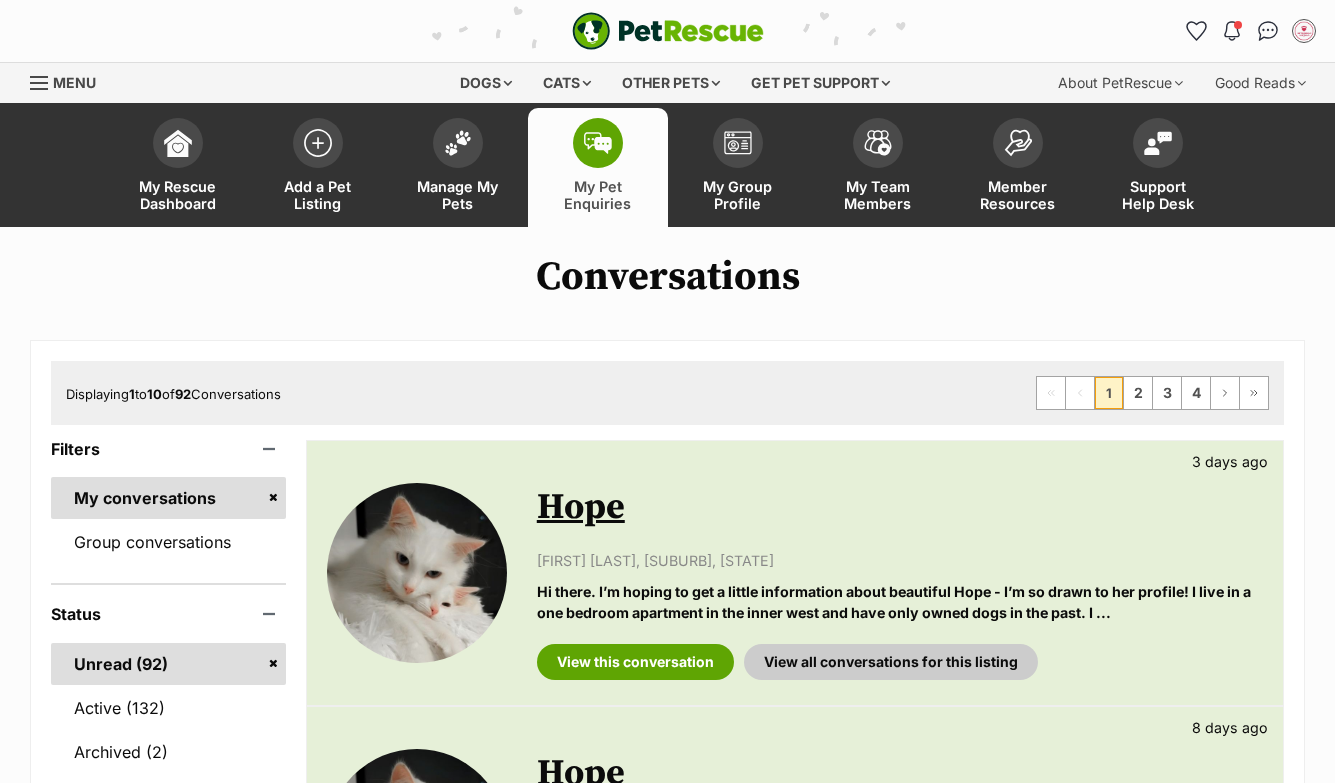 scroll, scrollTop: 0, scrollLeft: 0, axis: both 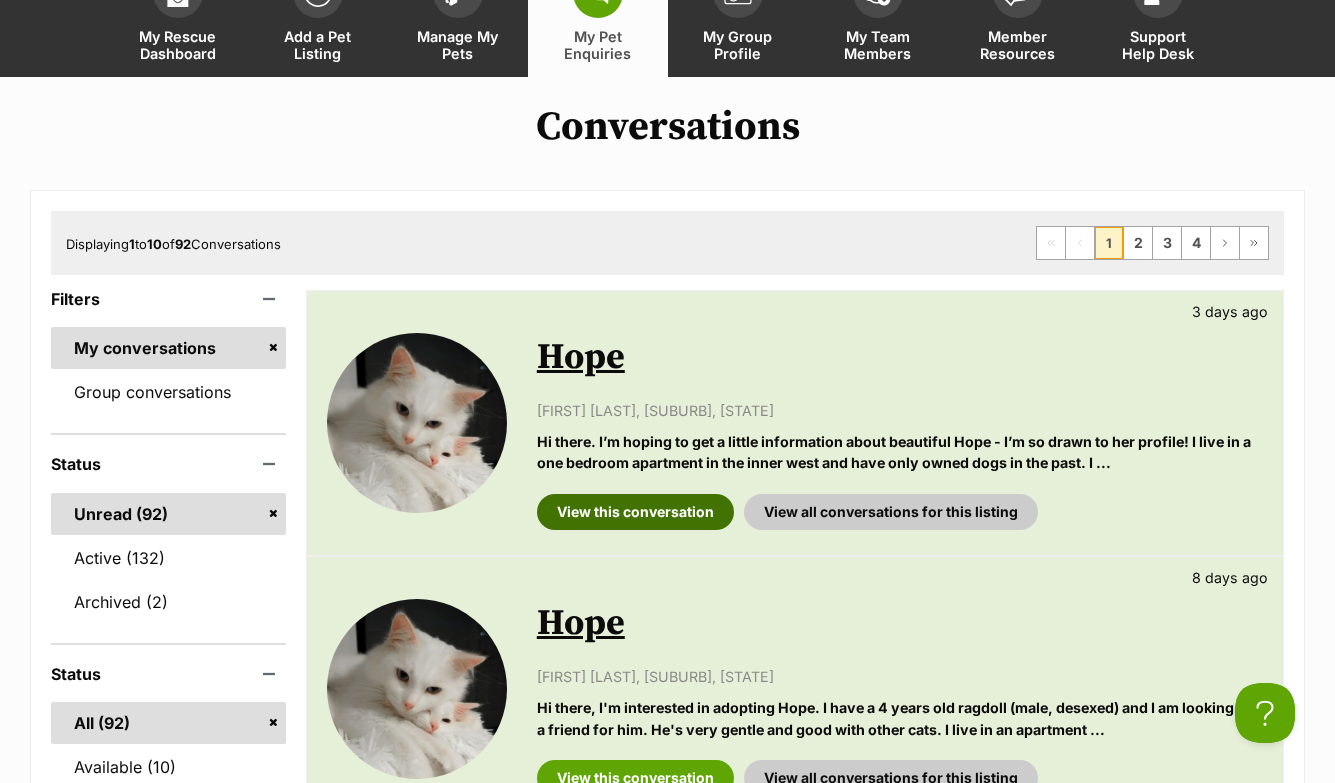 click on "View this conversation" at bounding box center (635, 512) 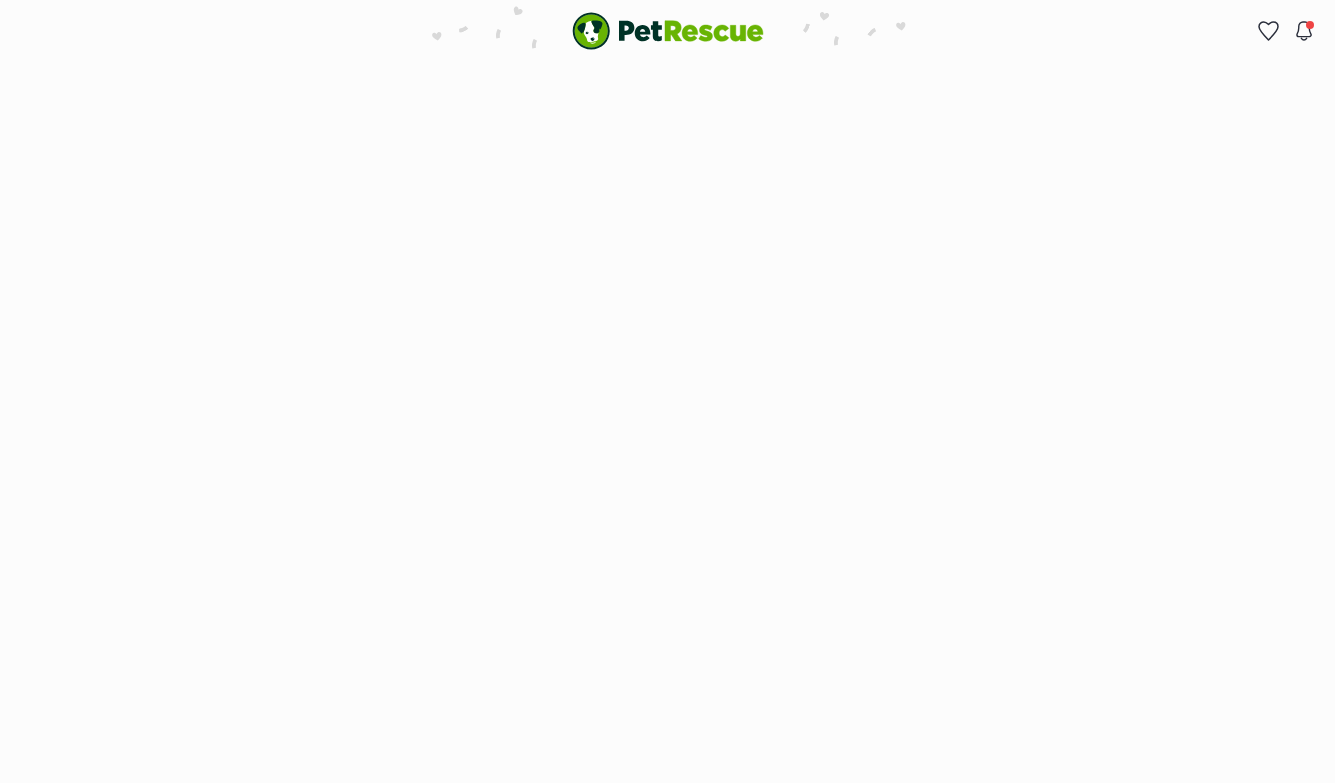scroll, scrollTop: 0, scrollLeft: 0, axis: both 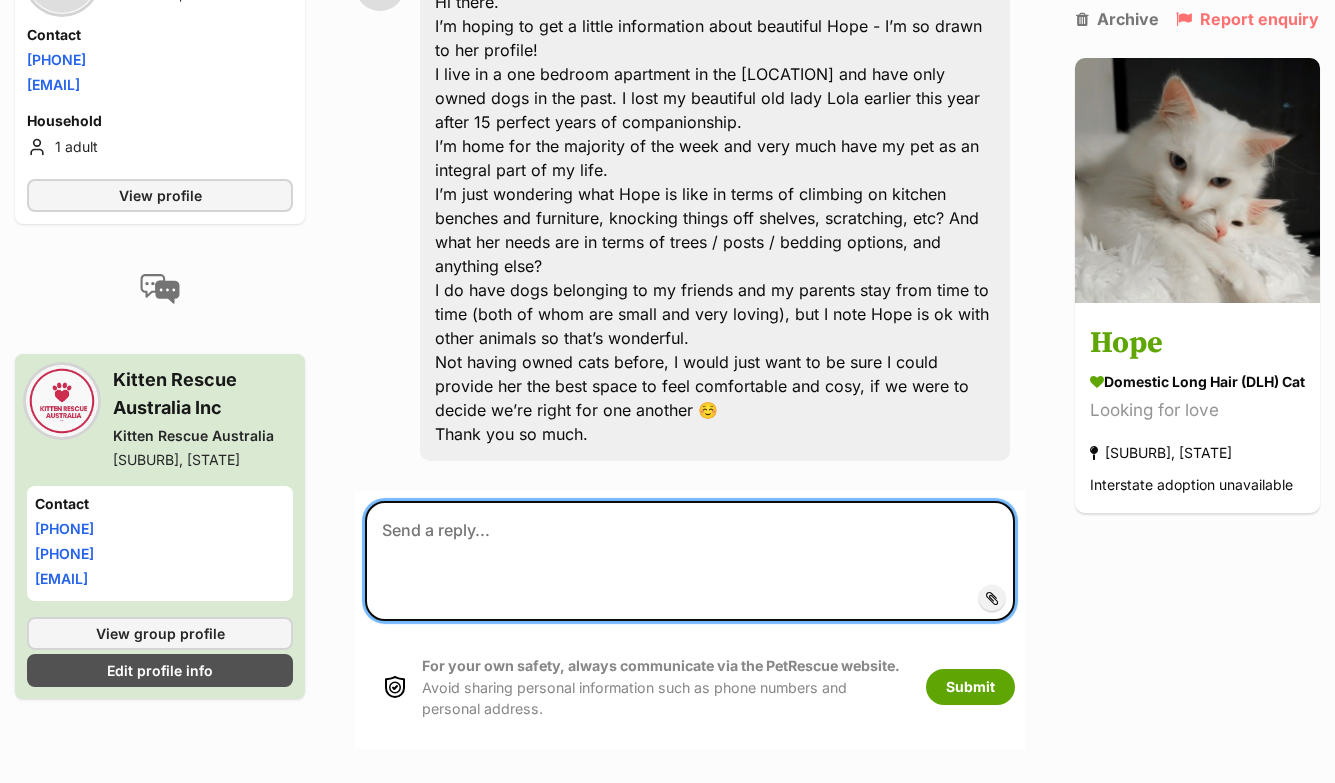 click at bounding box center (690, 561) 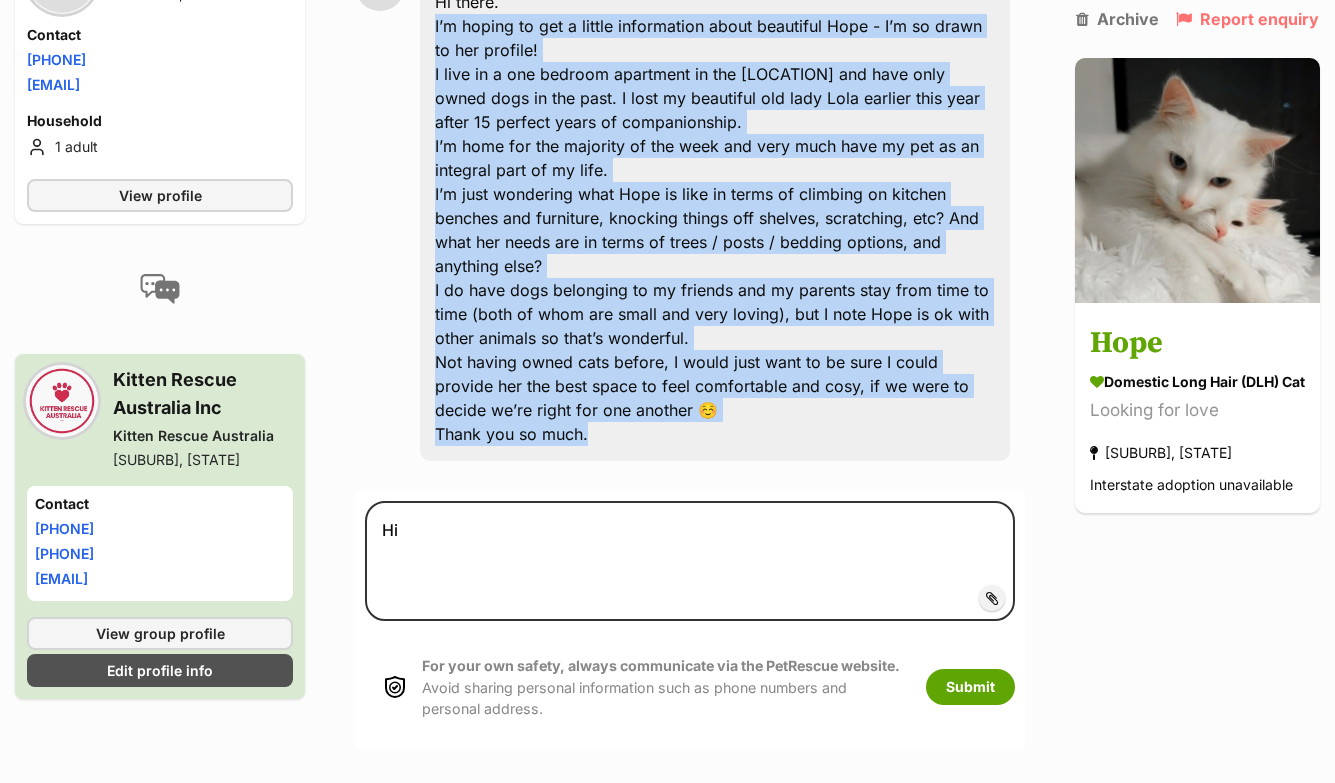 drag, startPoint x: 577, startPoint y: 450, endPoint x: 426, endPoint y: 20, distance: 455.74225 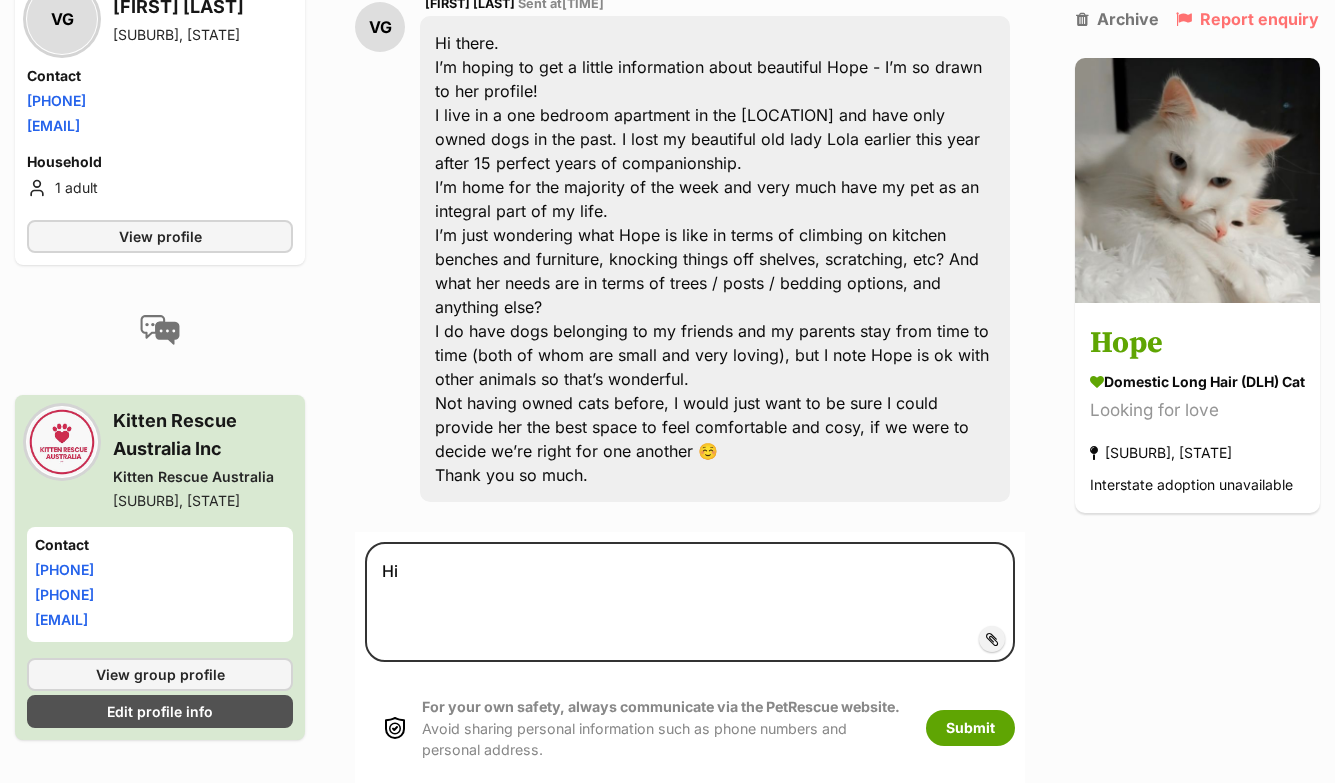 scroll, scrollTop: 543, scrollLeft: 0, axis: vertical 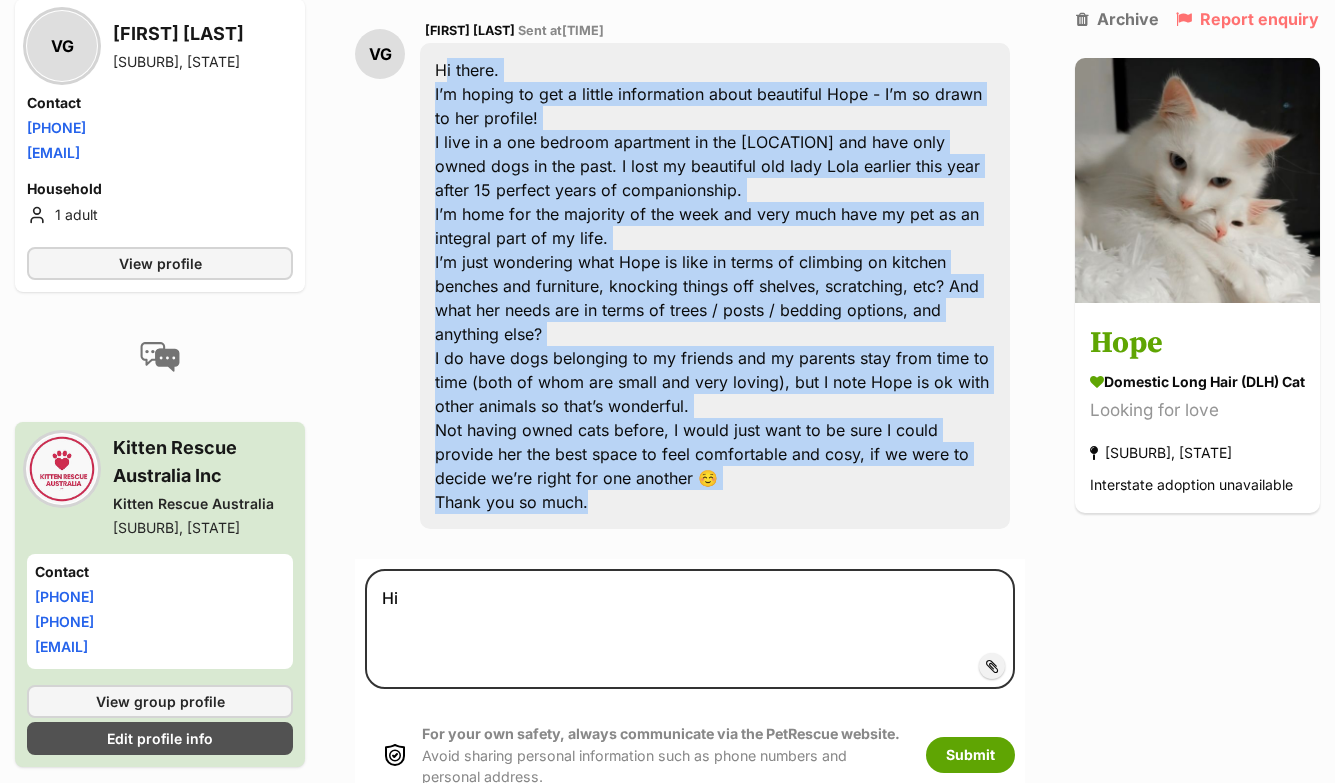 drag, startPoint x: 606, startPoint y: 500, endPoint x: 433, endPoint y: 78, distance: 456.0844 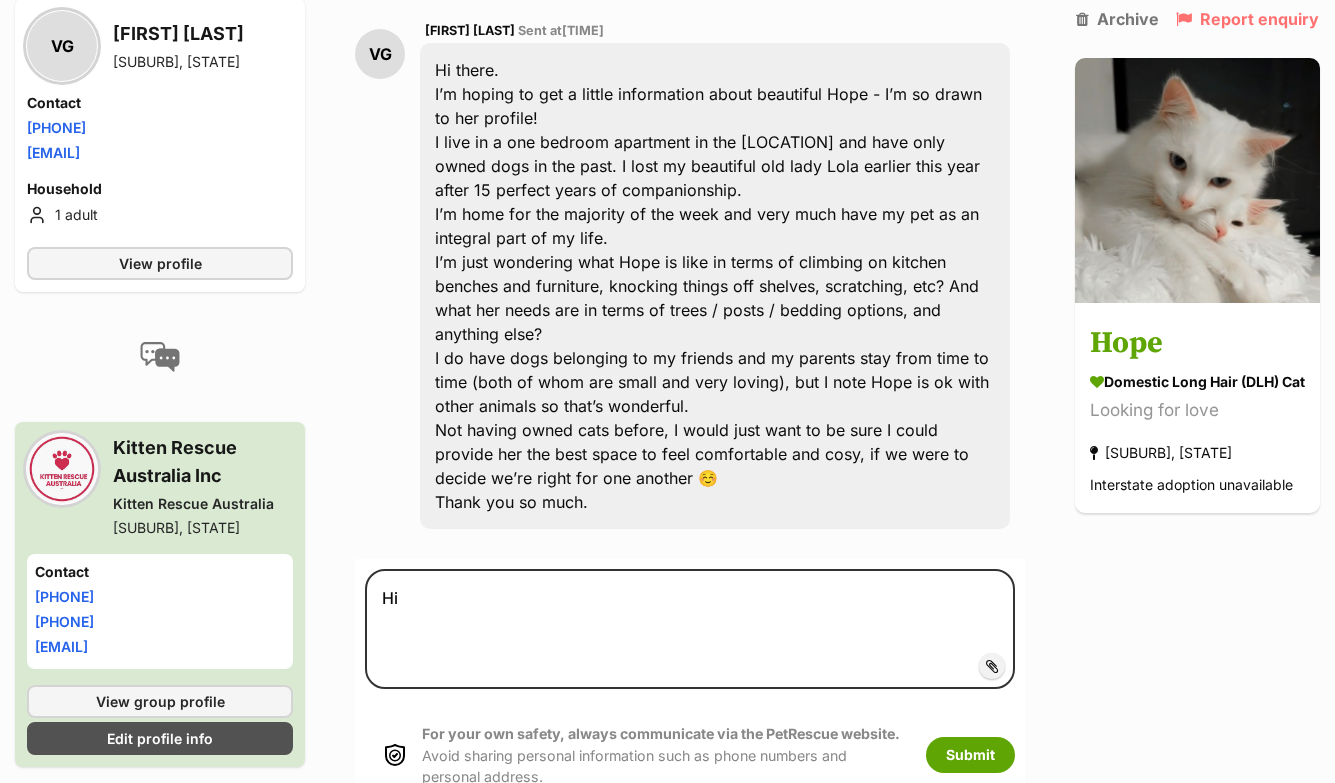 click on "Hi there.
I’m hoping to get a little information about beautiful Hope - I’m so drawn to her profile!
I live in a one bedroom apartment in the [LOCATION] and have only owned dogs in the past. I lost my beautiful old lady Lola earlier this year after 15 perfect years of companionship.
I’m home for the majority of the week and very much have my pet as an integral part of my life.
I’m just wondering what Hope is like in terms of climbing on kitchen benches and furniture, knocking things off shelves, scratching, etc? And what her needs are in terms of trees / posts / bedding options, and anything else?
I do have dogs belonging to my friends and my parents stay from time to time (both of whom are small and very loving), but I note Hope is ok with other animals so that’s wonderful.
Not having owned cats before, I would just want to be sure I could provide her the best space to feel comfortable and cosy, if we were to decide we’re right for one another ☺️
Thank you so much." at bounding box center (715, 286) 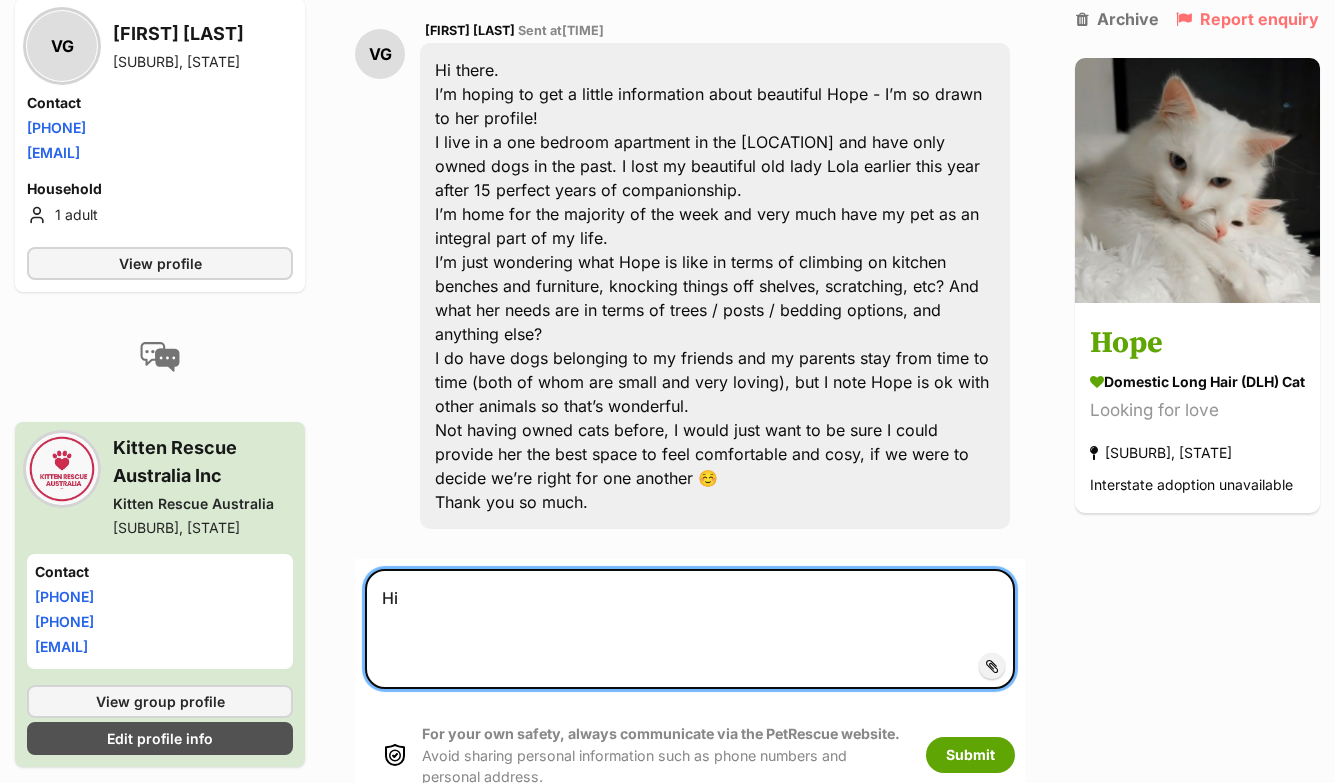 click on "Hi" at bounding box center [690, 629] 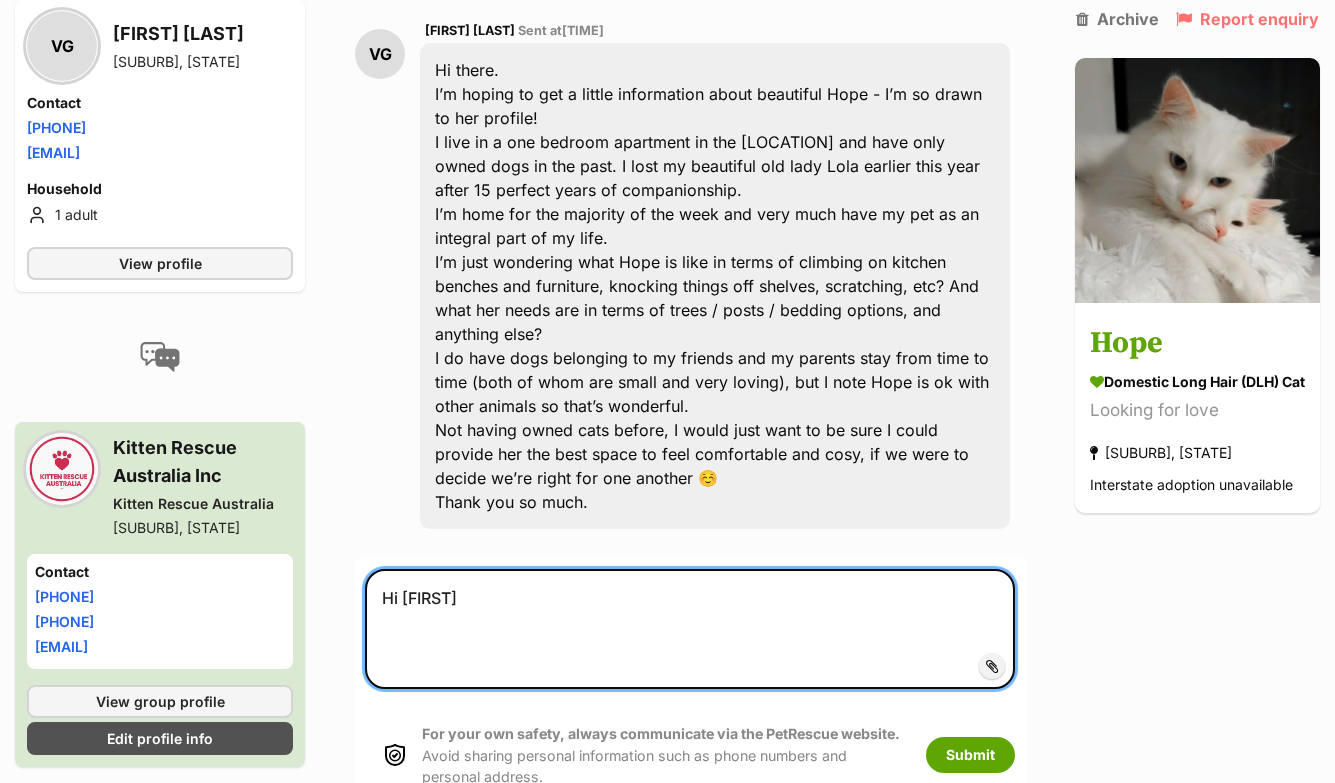 type on "Hi [FIRST]" 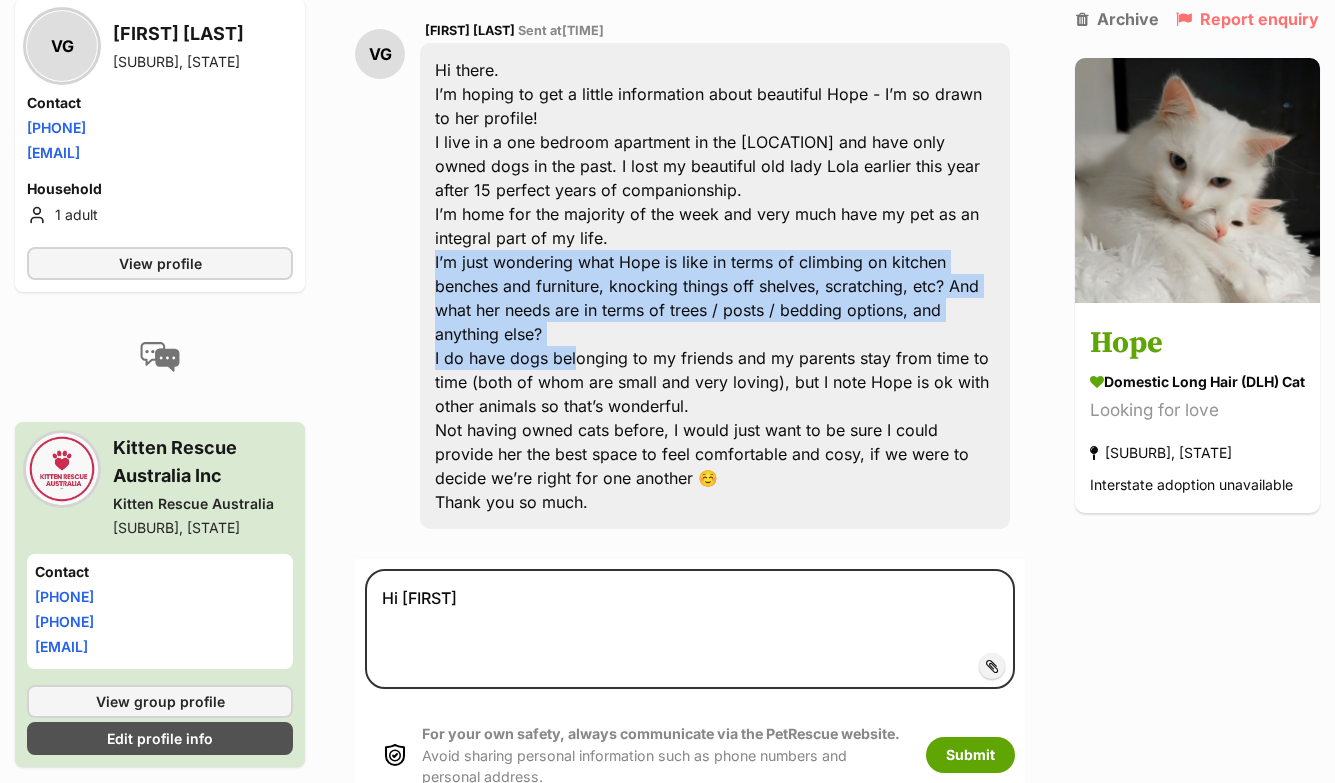 drag, startPoint x: 571, startPoint y: 348, endPoint x: 428, endPoint y: 266, distance: 164.84235 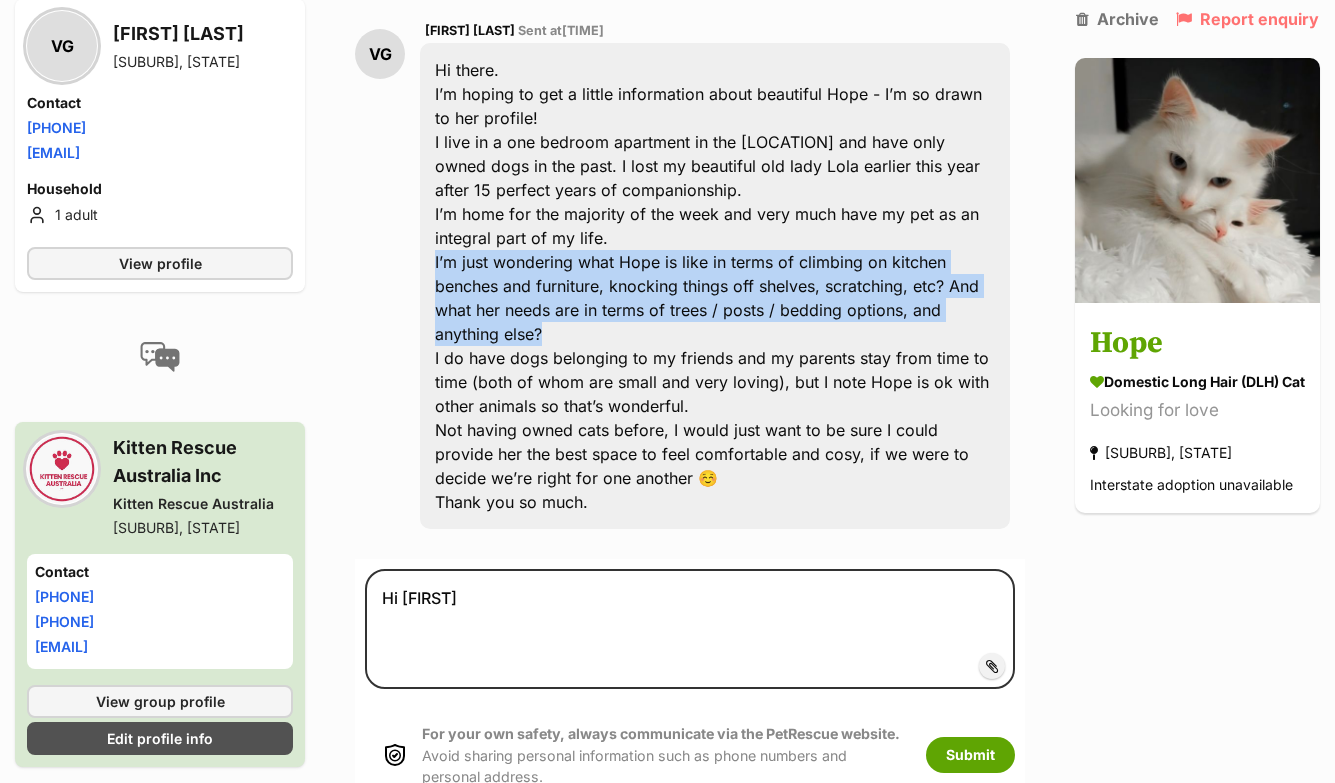 drag, startPoint x: 542, startPoint y: 343, endPoint x: 423, endPoint y: 258, distance: 146.23953 